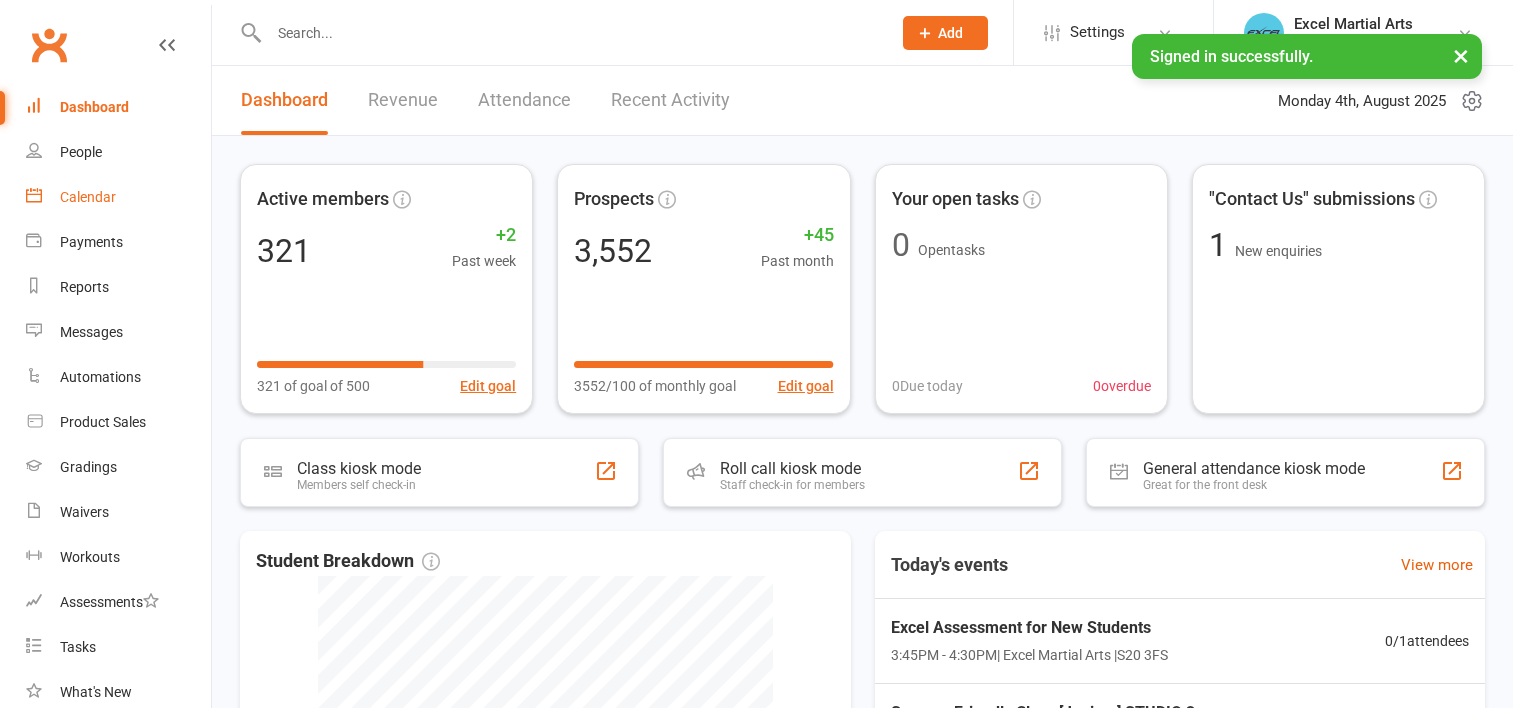 scroll, scrollTop: 0, scrollLeft: 0, axis: both 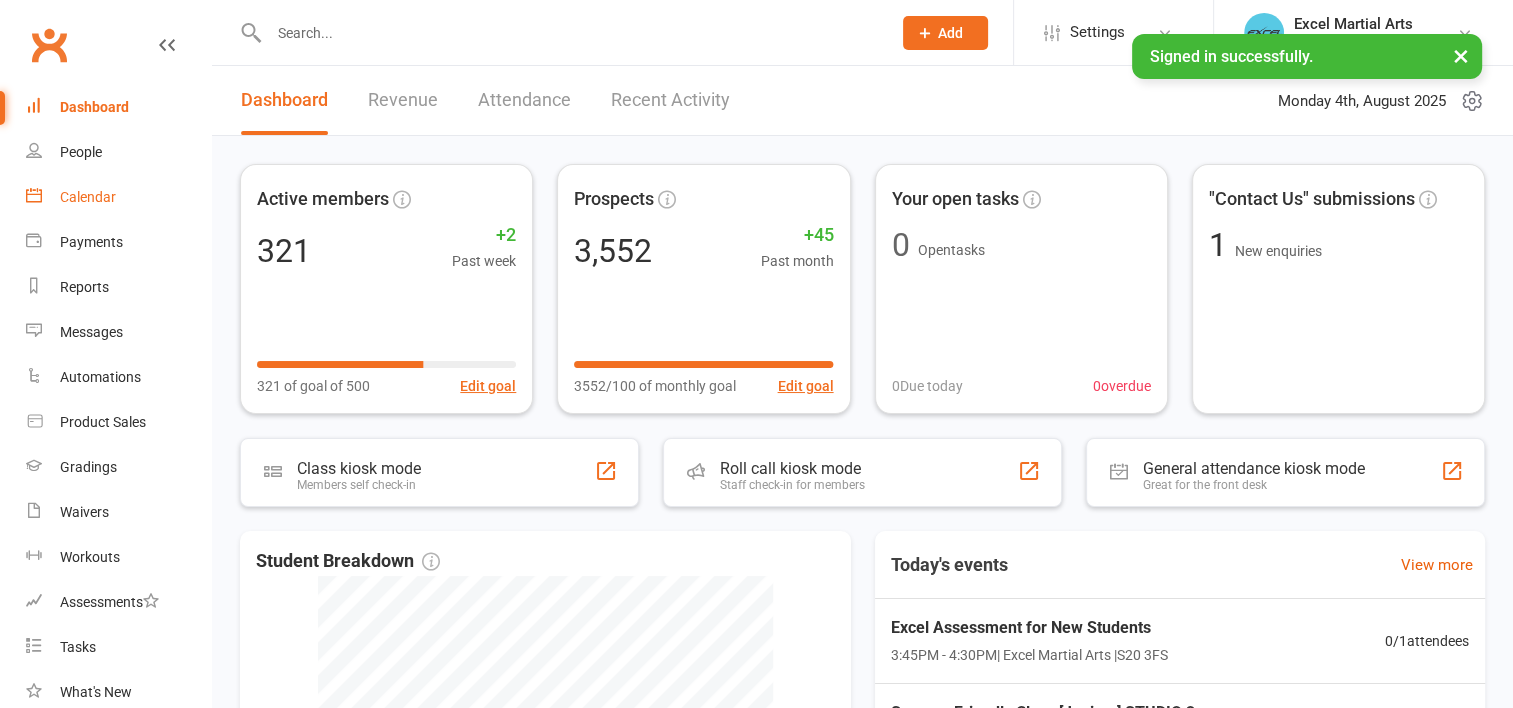 click on "Calendar" at bounding box center (88, 197) 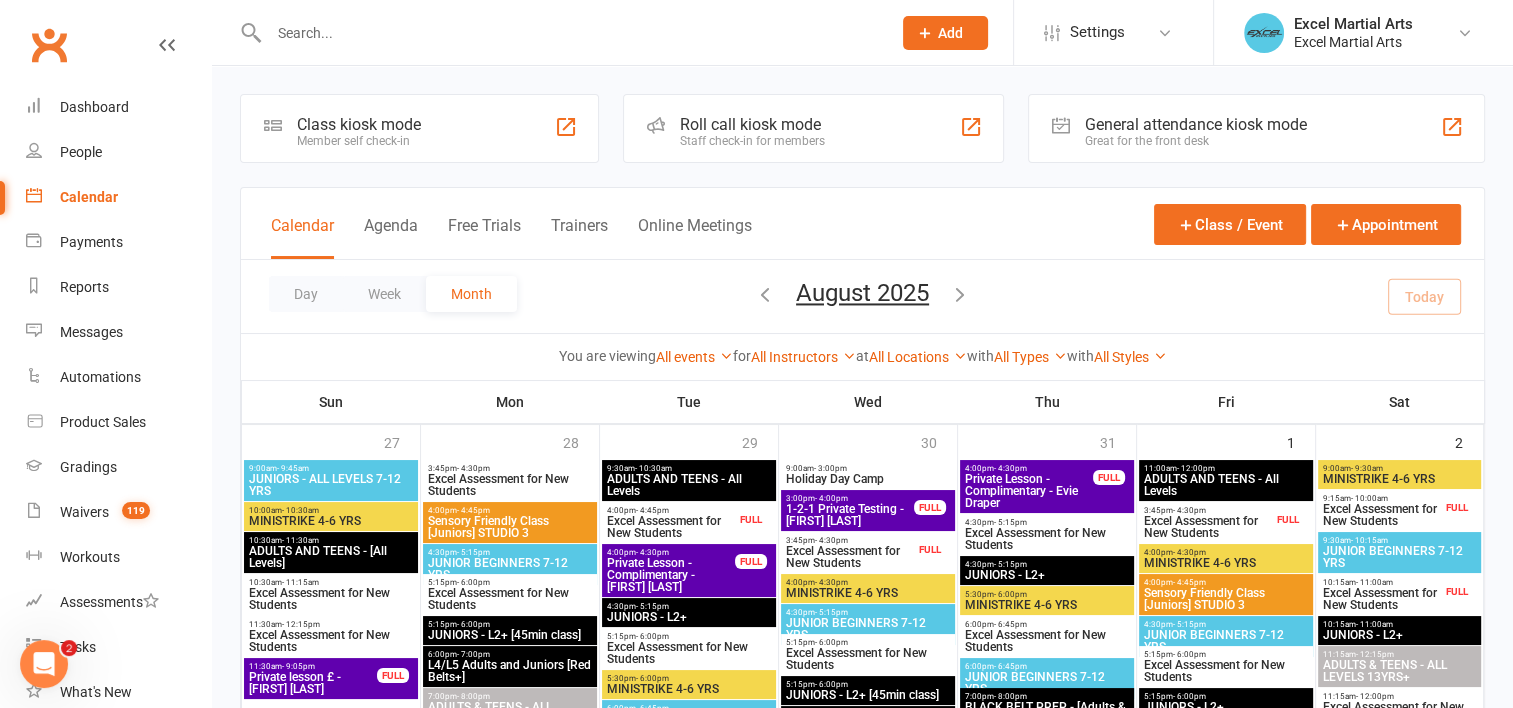 scroll, scrollTop: 0, scrollLeft: 0, axis: both 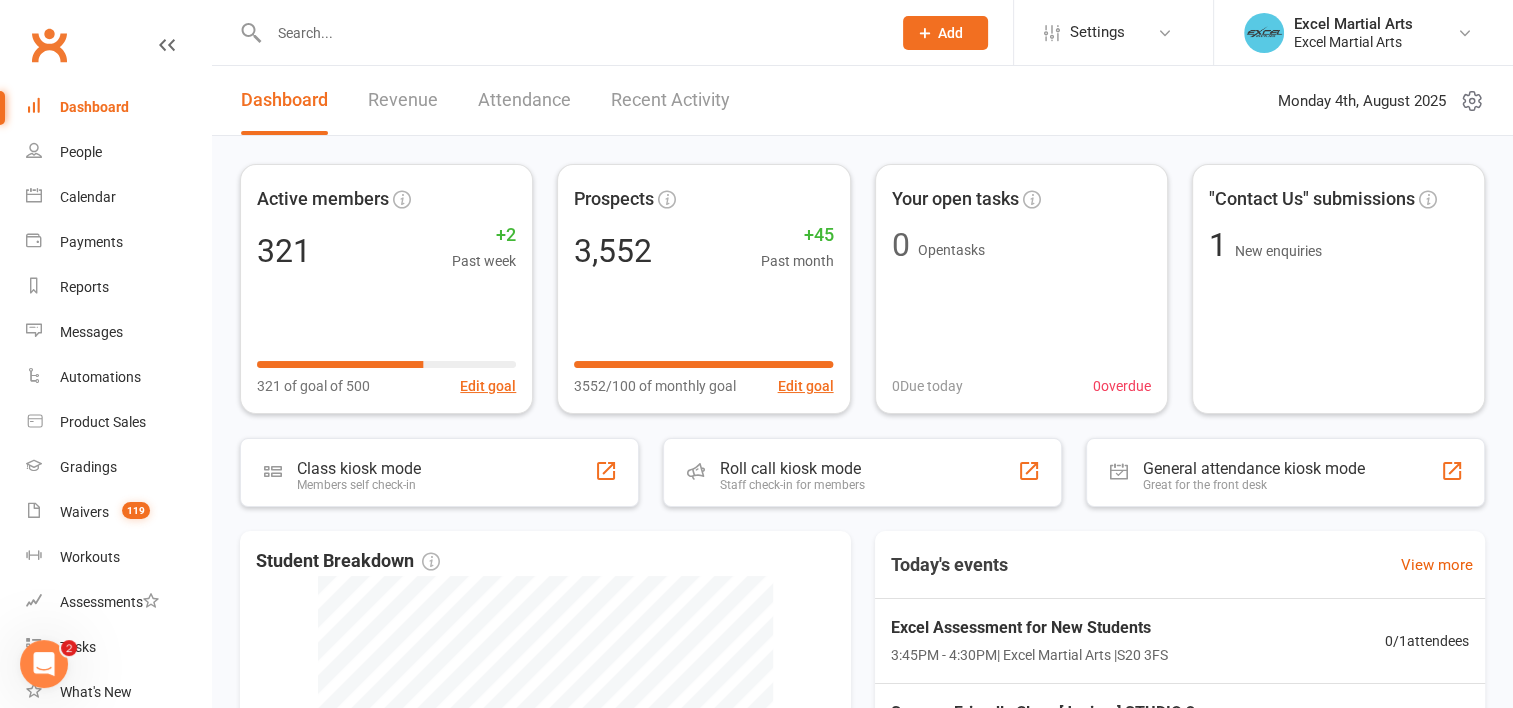 click at bounding box center [570, 33] 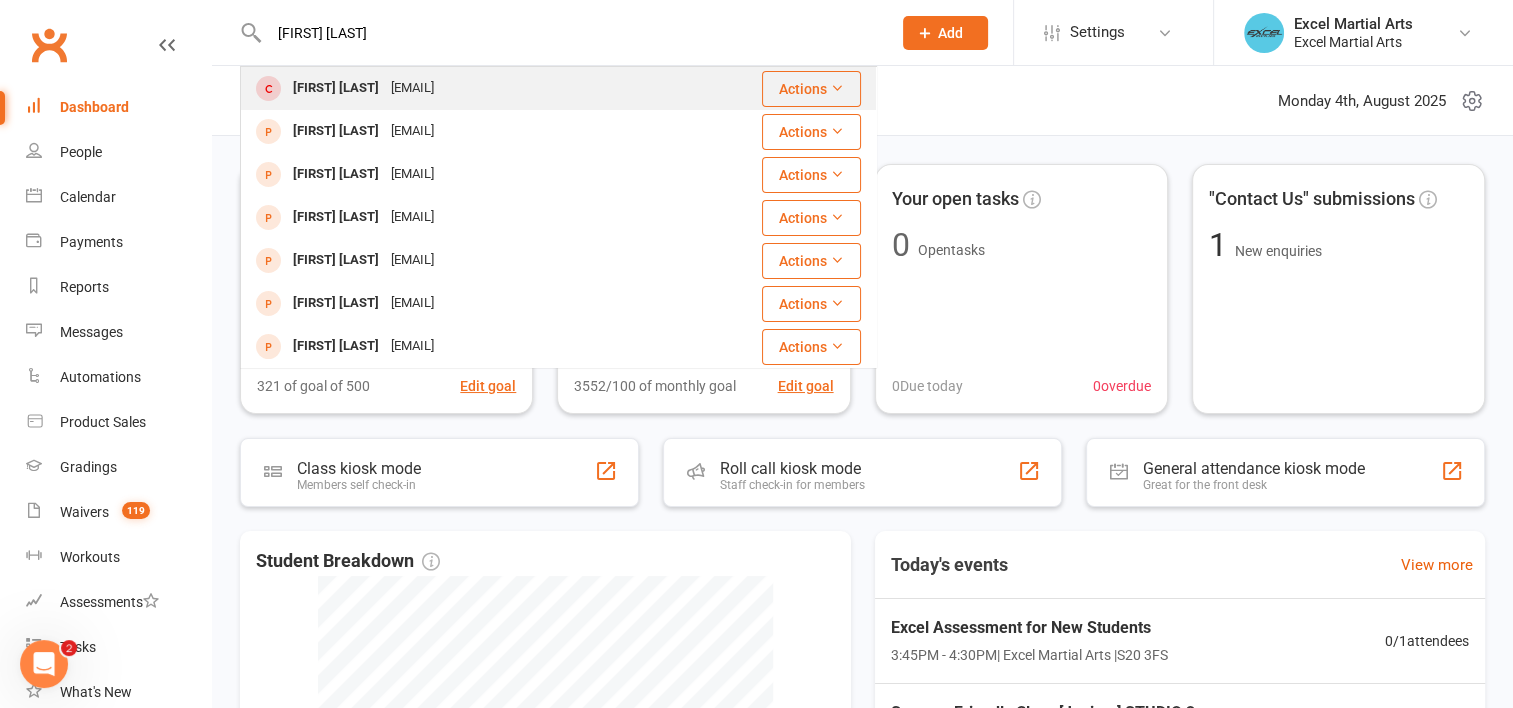 type on "[FIRST] [LAST]" 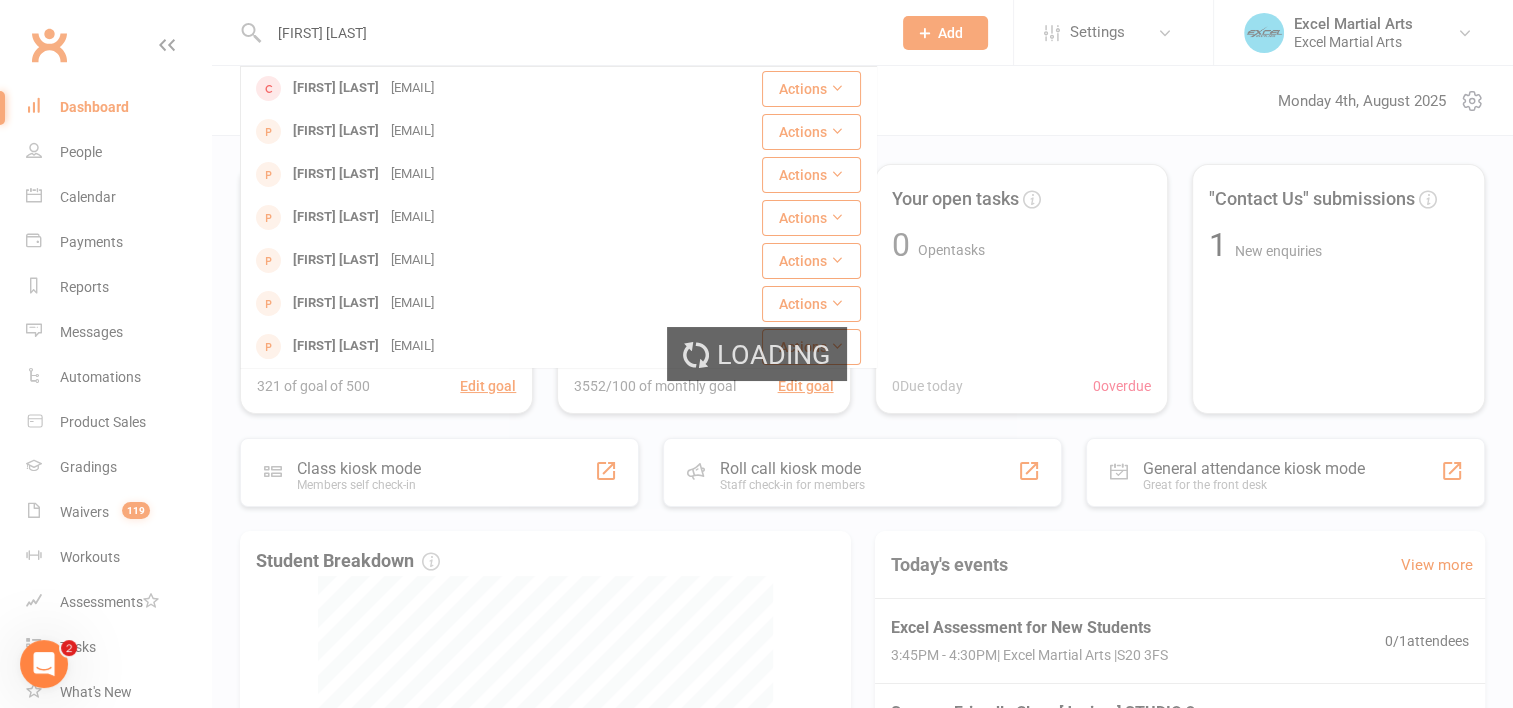 type 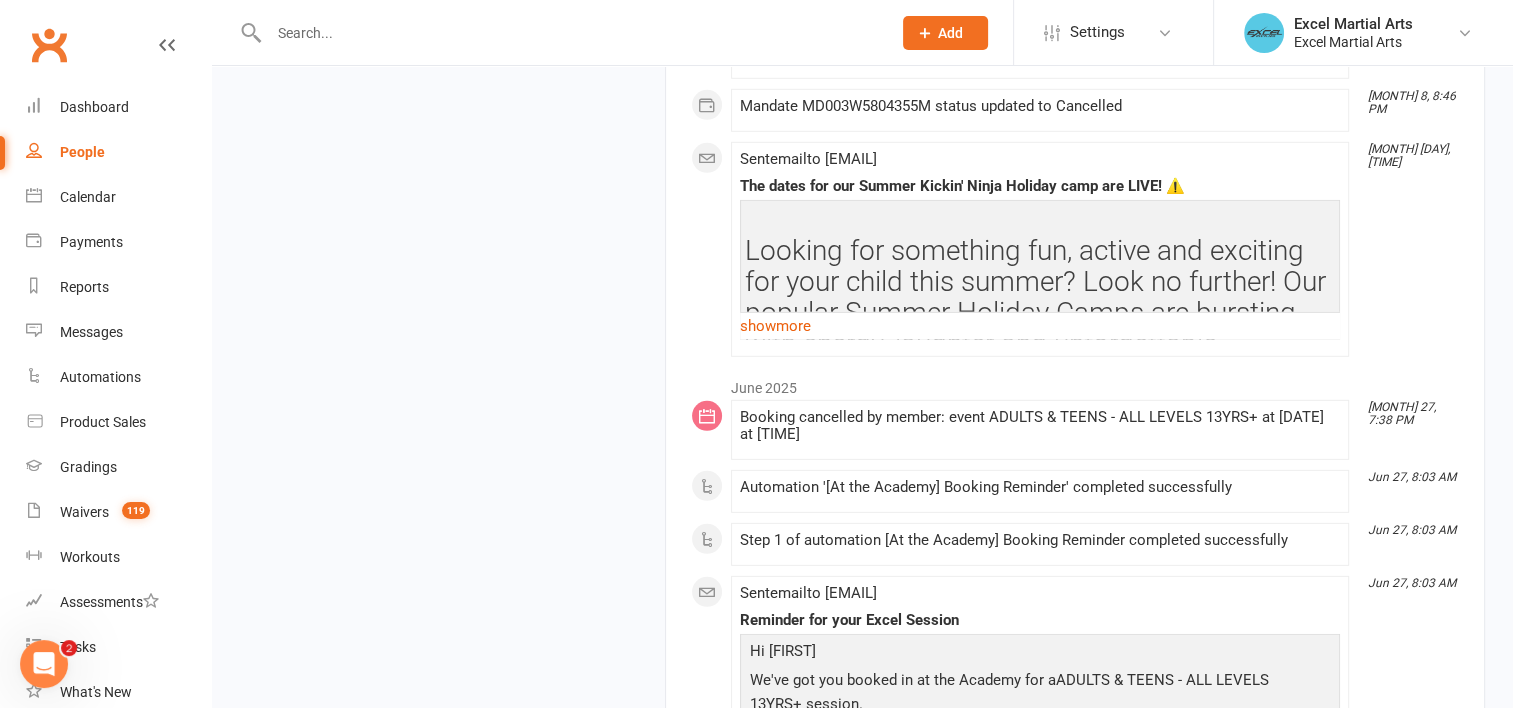scroll, scrollTop: 5900, scrollLeft: 0, axis: vertical 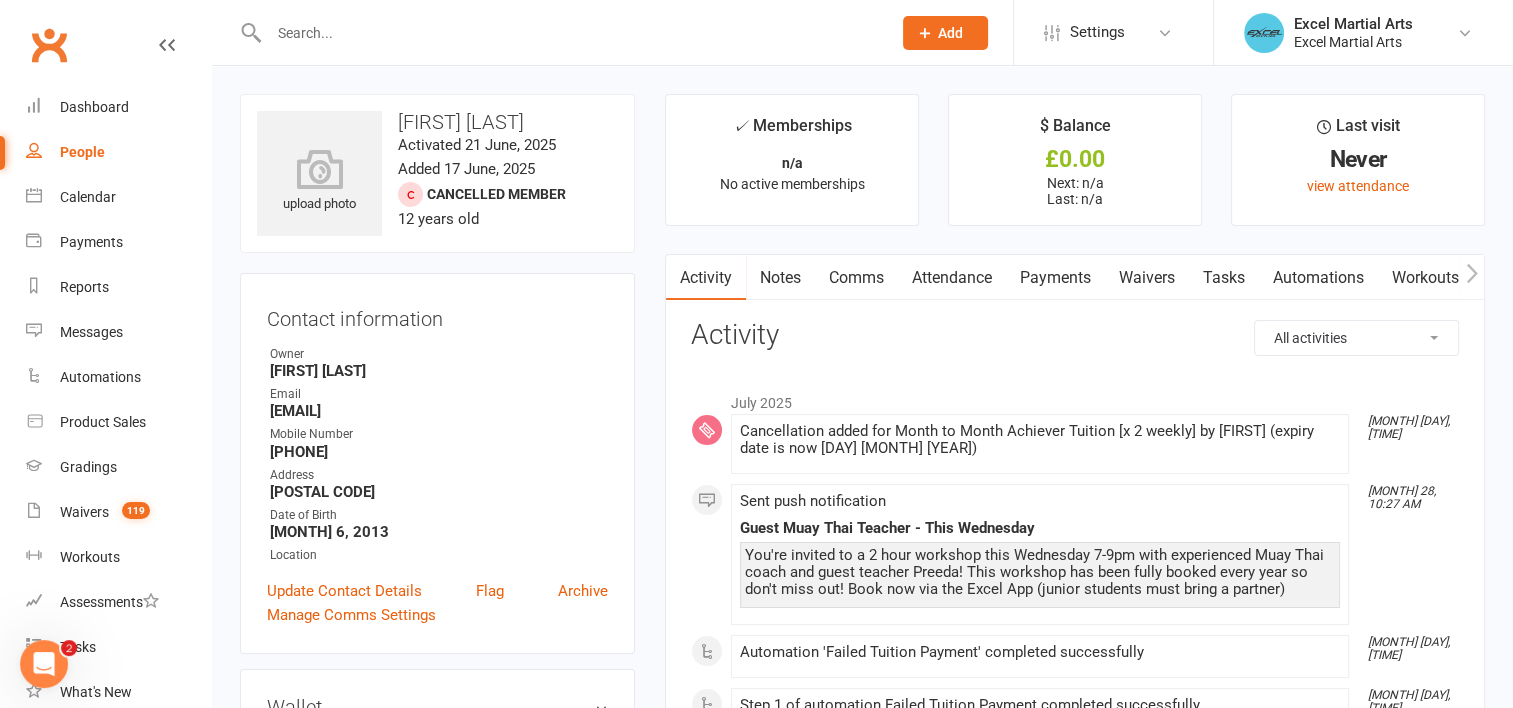 click 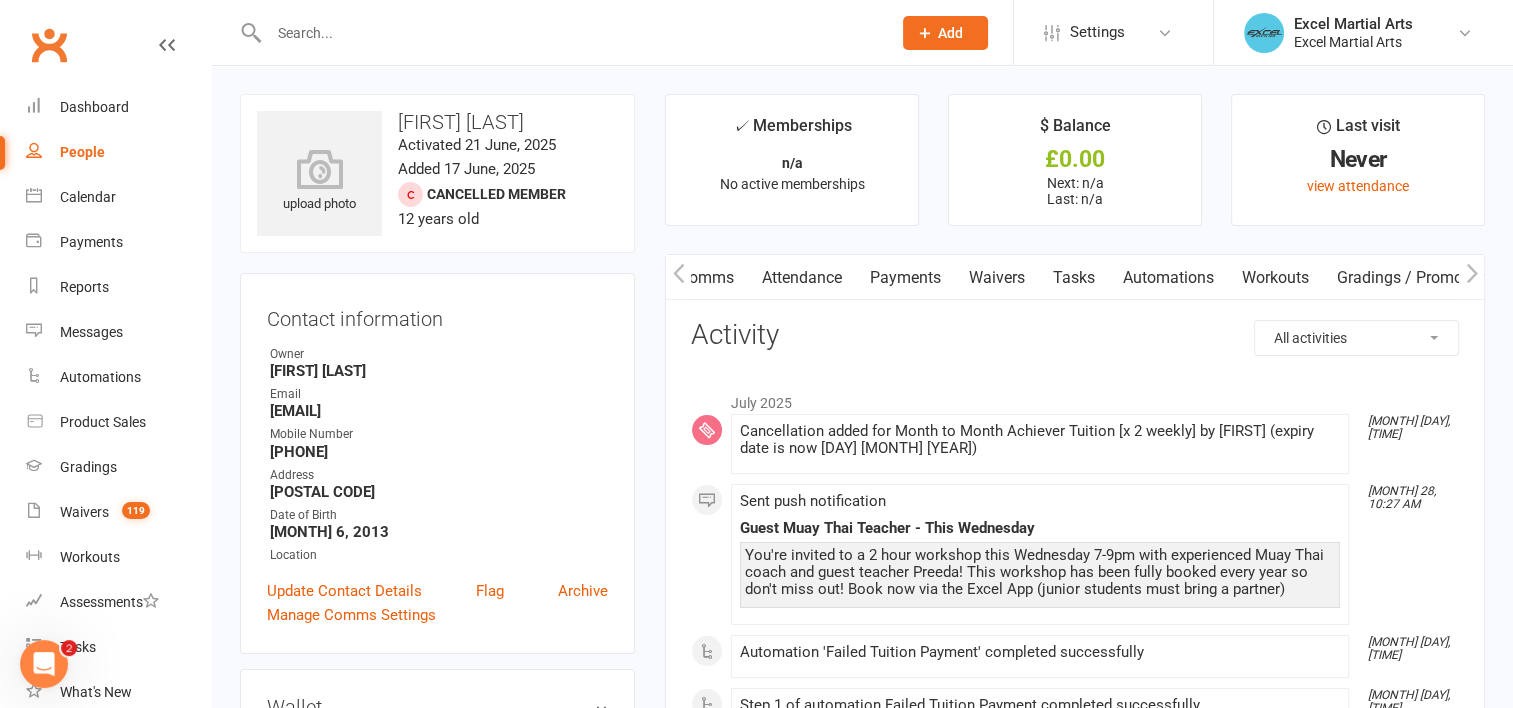 click 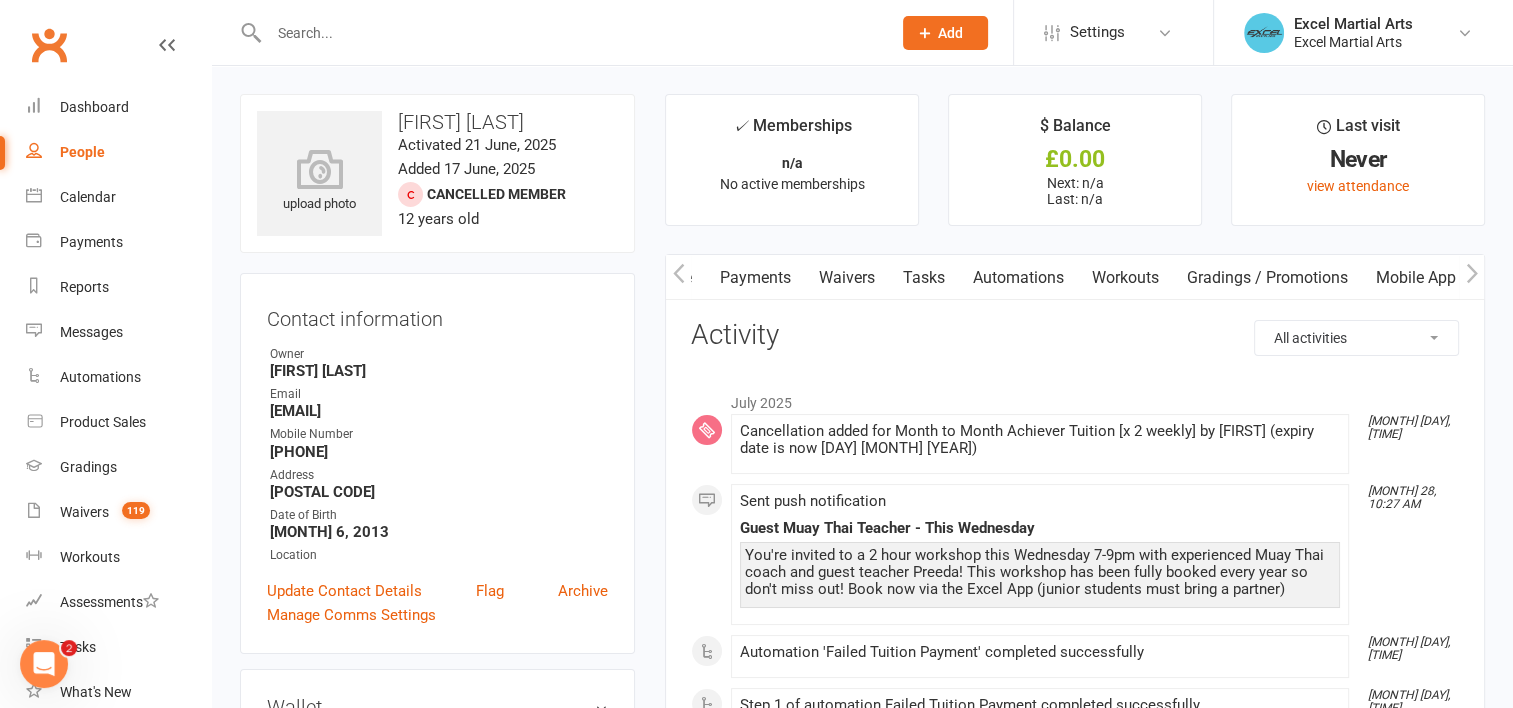 click at bounding box center (558, 32) 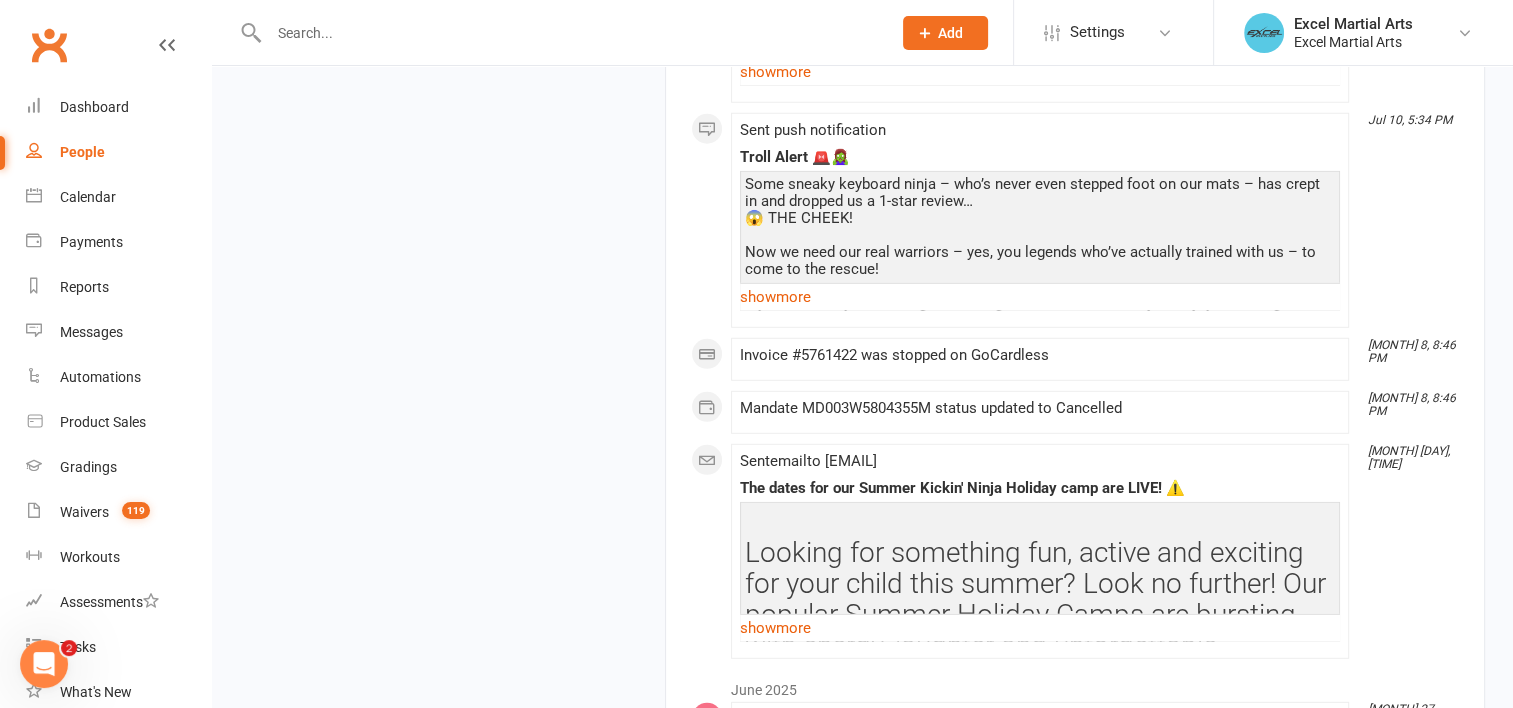 scroll, scrollTop: 5500, scrollLeft: 0, axis: vertical 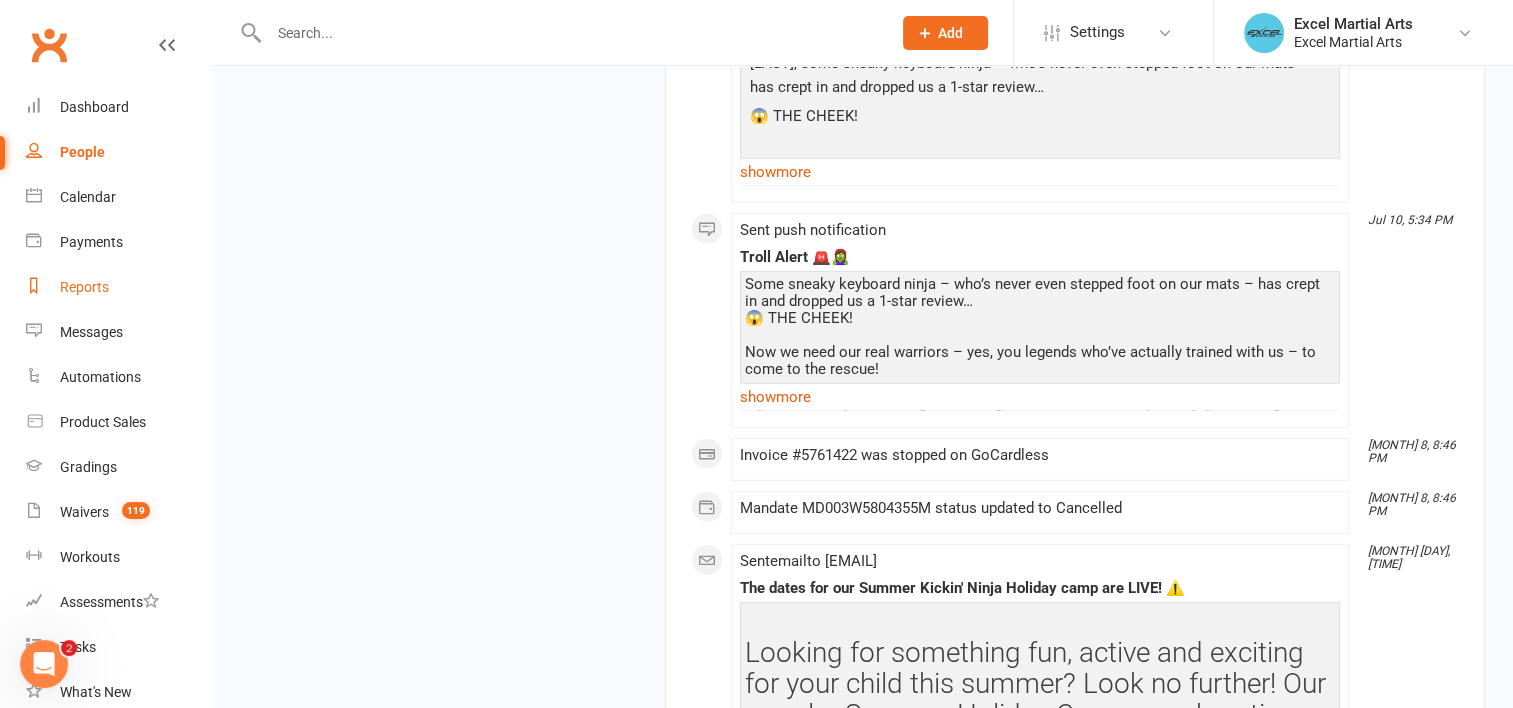 click on "Reports" at bounding box center (84, 287) 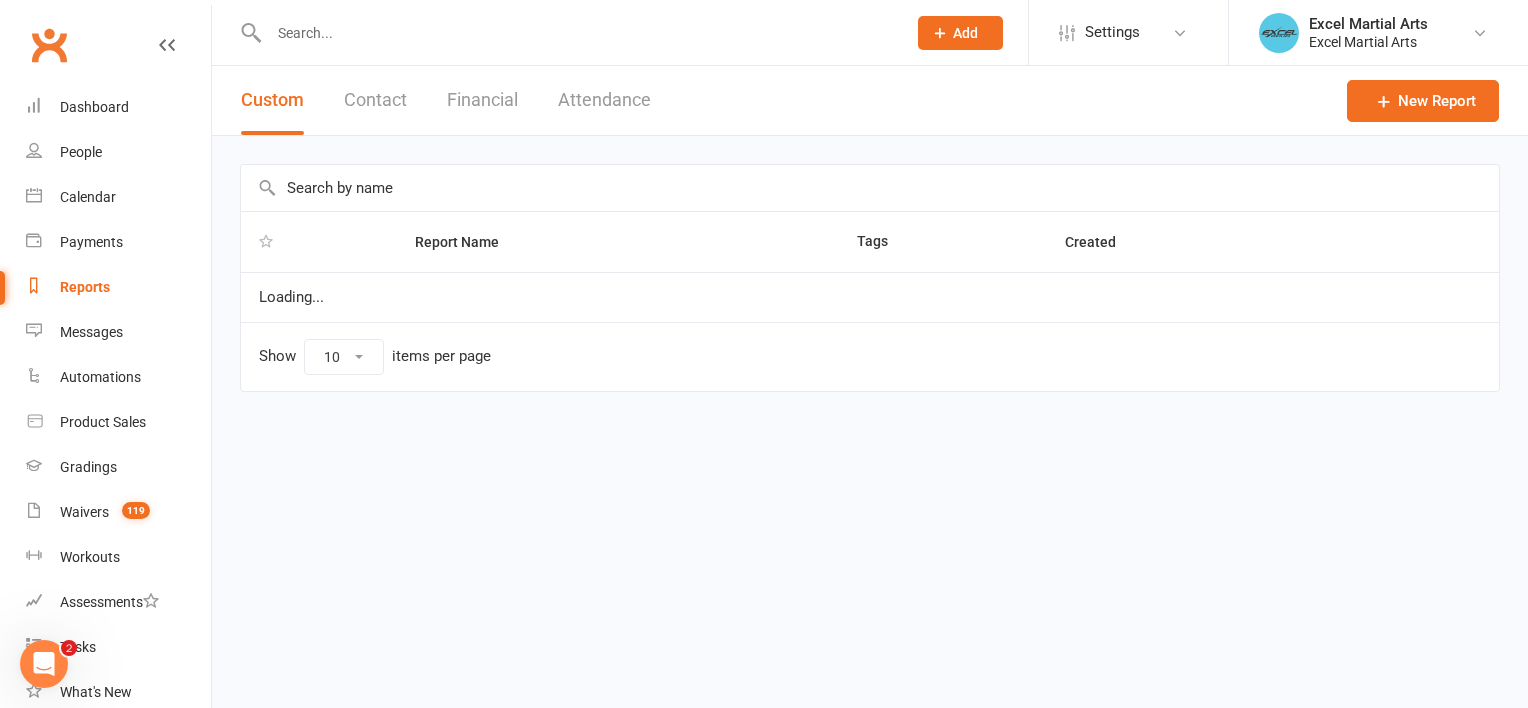 select on "100" 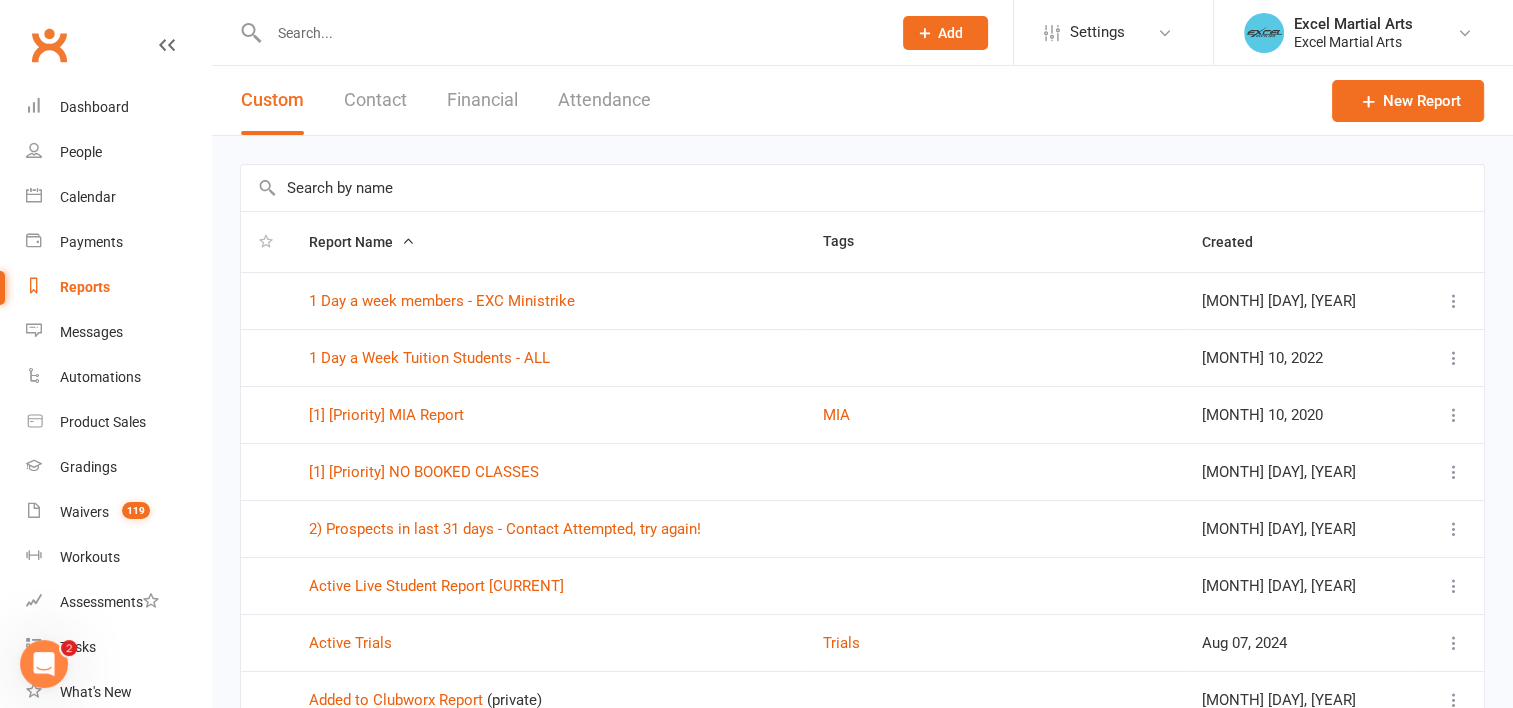 click at bounding box center [862, 188] 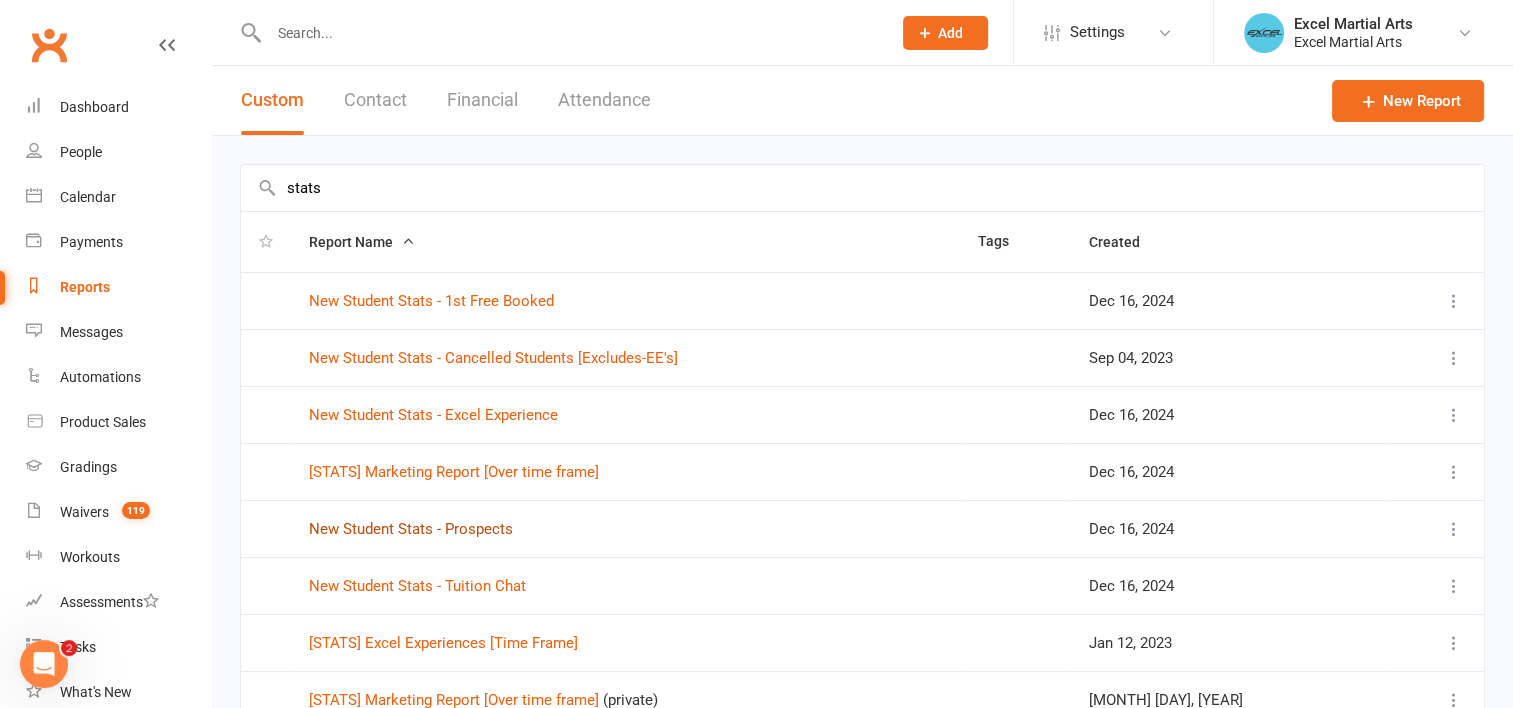 type on "stats" 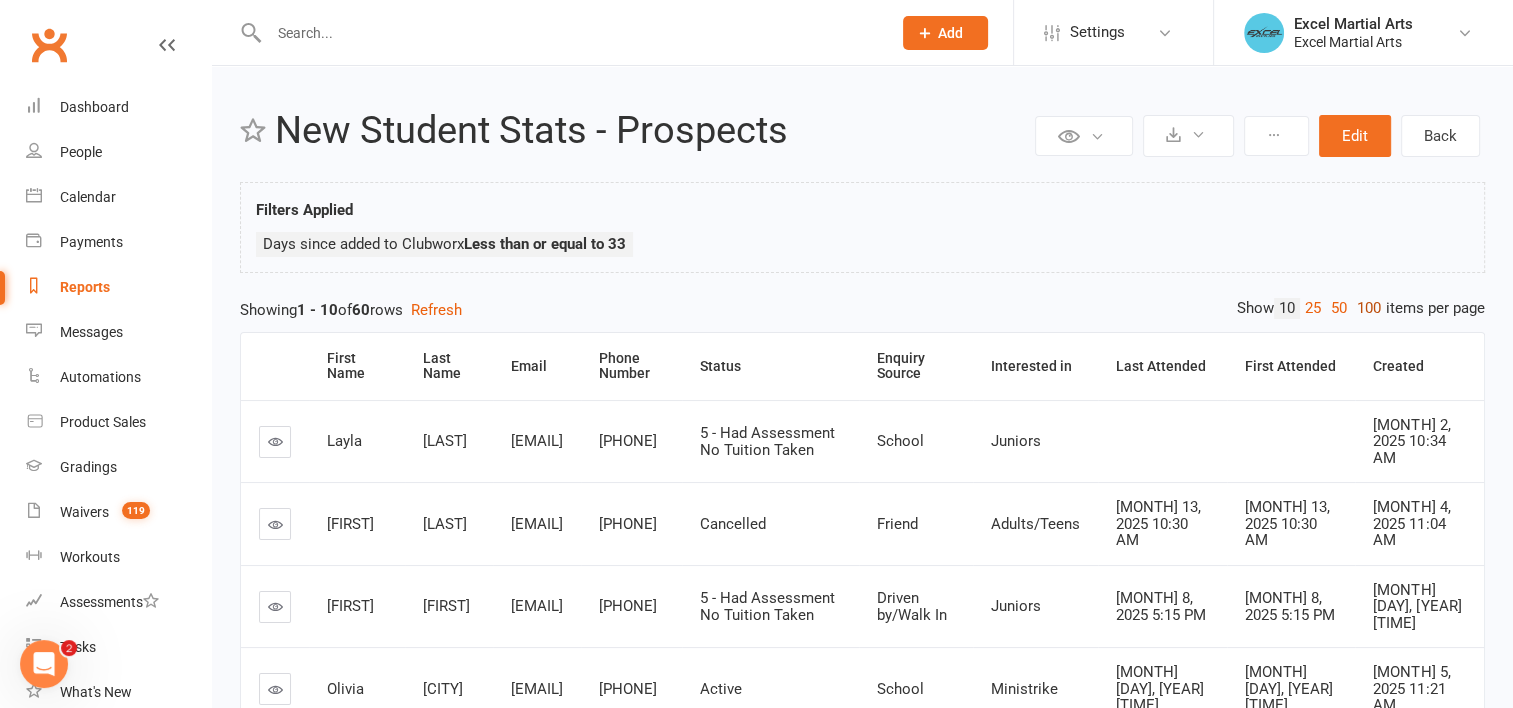 click on "100" at bounding box center (1369, 308) 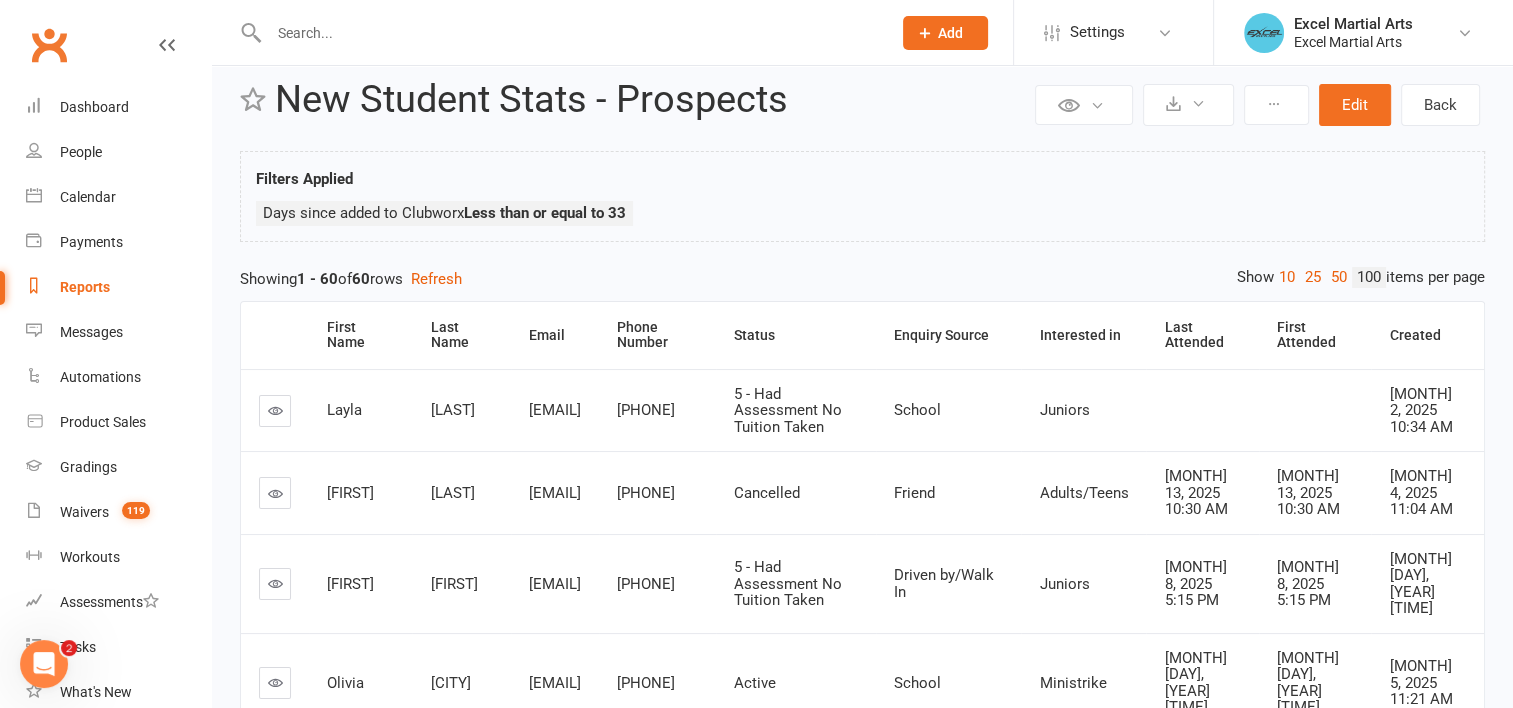 scroll, scrollTop: 0, scrollLeft: 0, axis: both 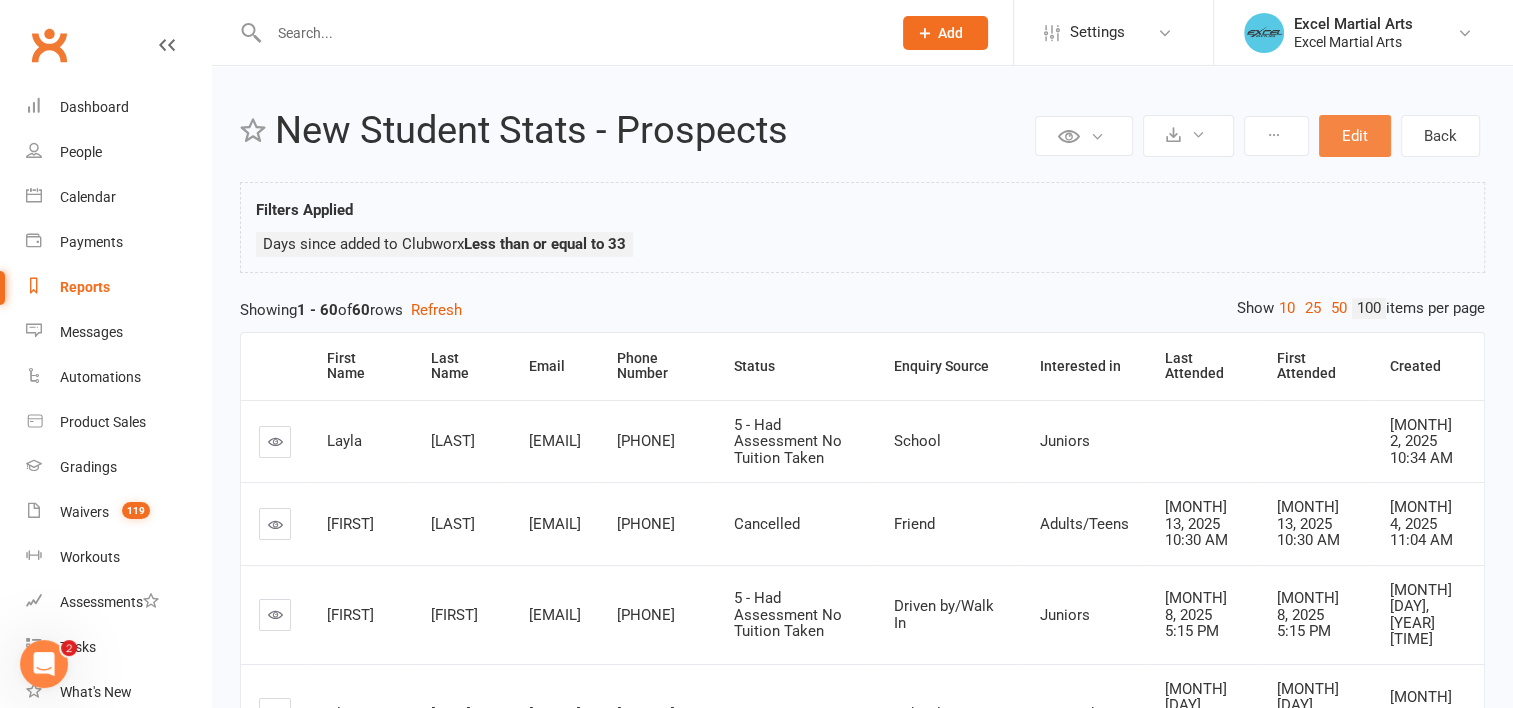 click on "Edit" at bounding box center [1355, 136] 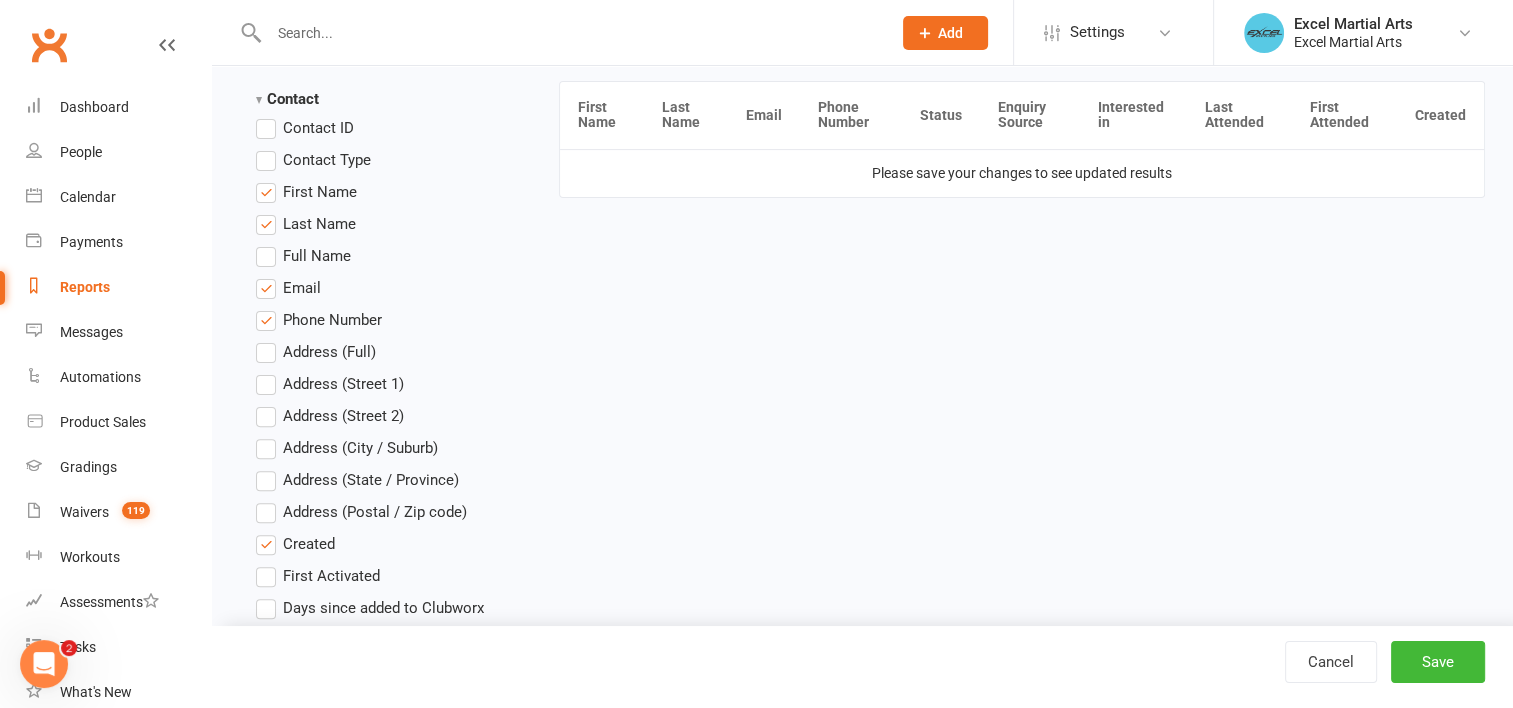 scroll, scrollTop: 600, scrollLeft: 0, axis: vertical 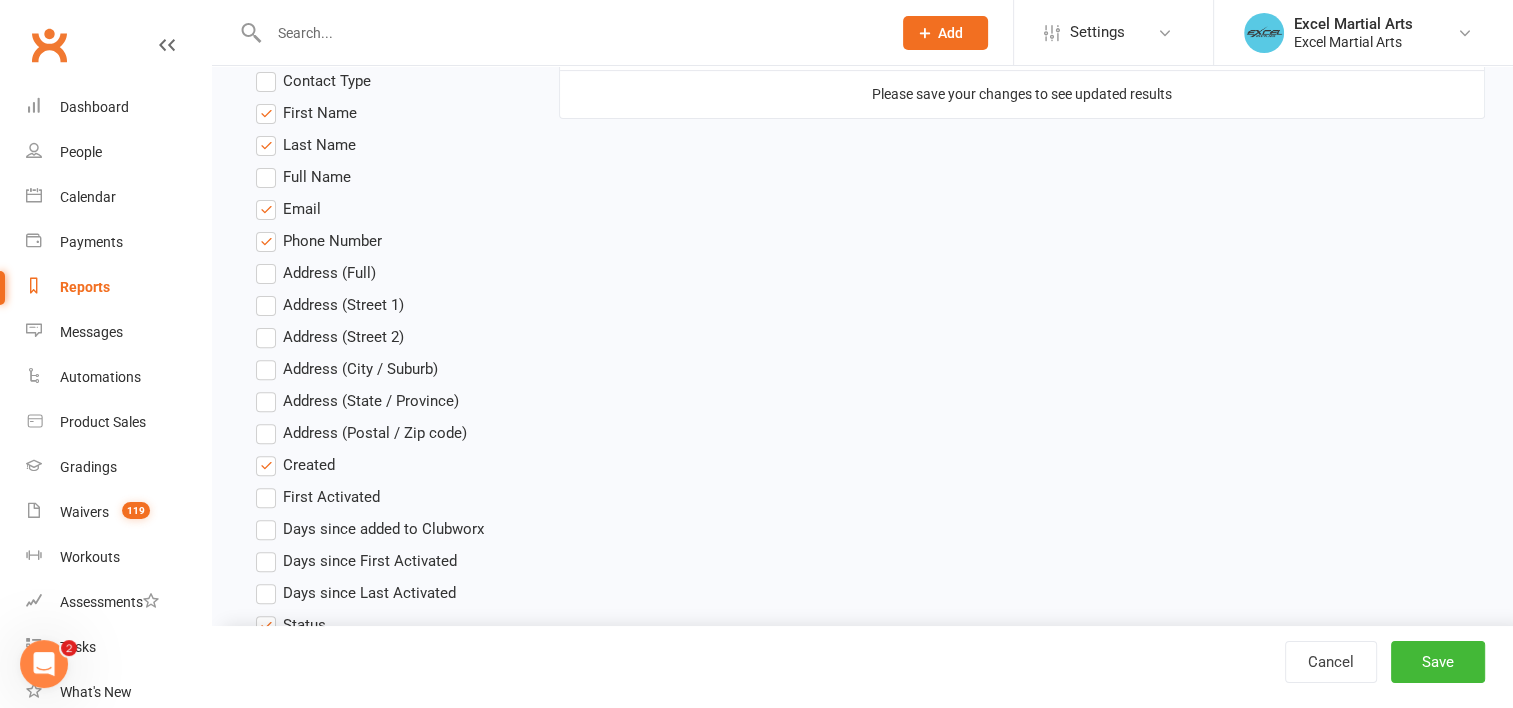 click on "First Activated" at bounding box center [318, 497] 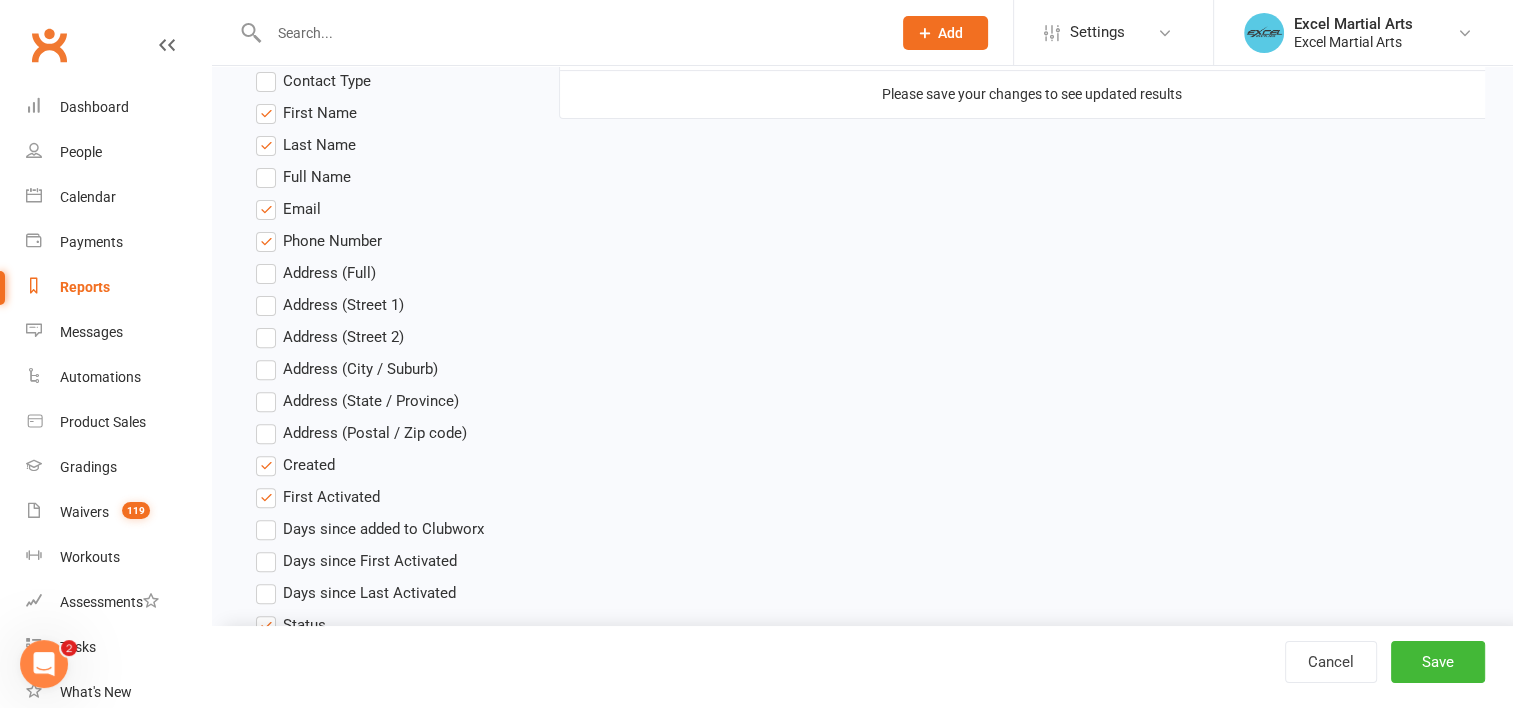 scroll, scrollTop: 300, scrollLeft: 0, axis: vertical 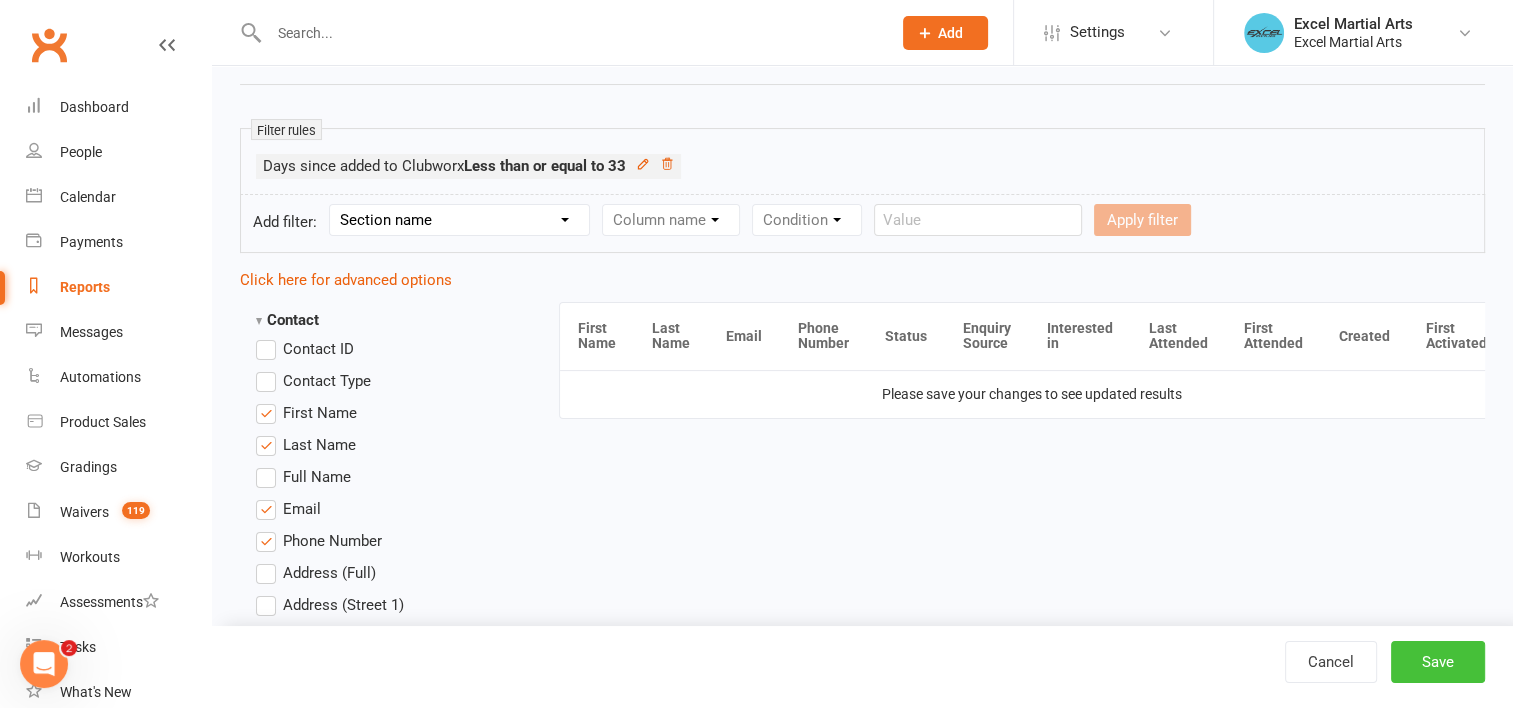 click on "Save" at bounding box center [1438, 662] 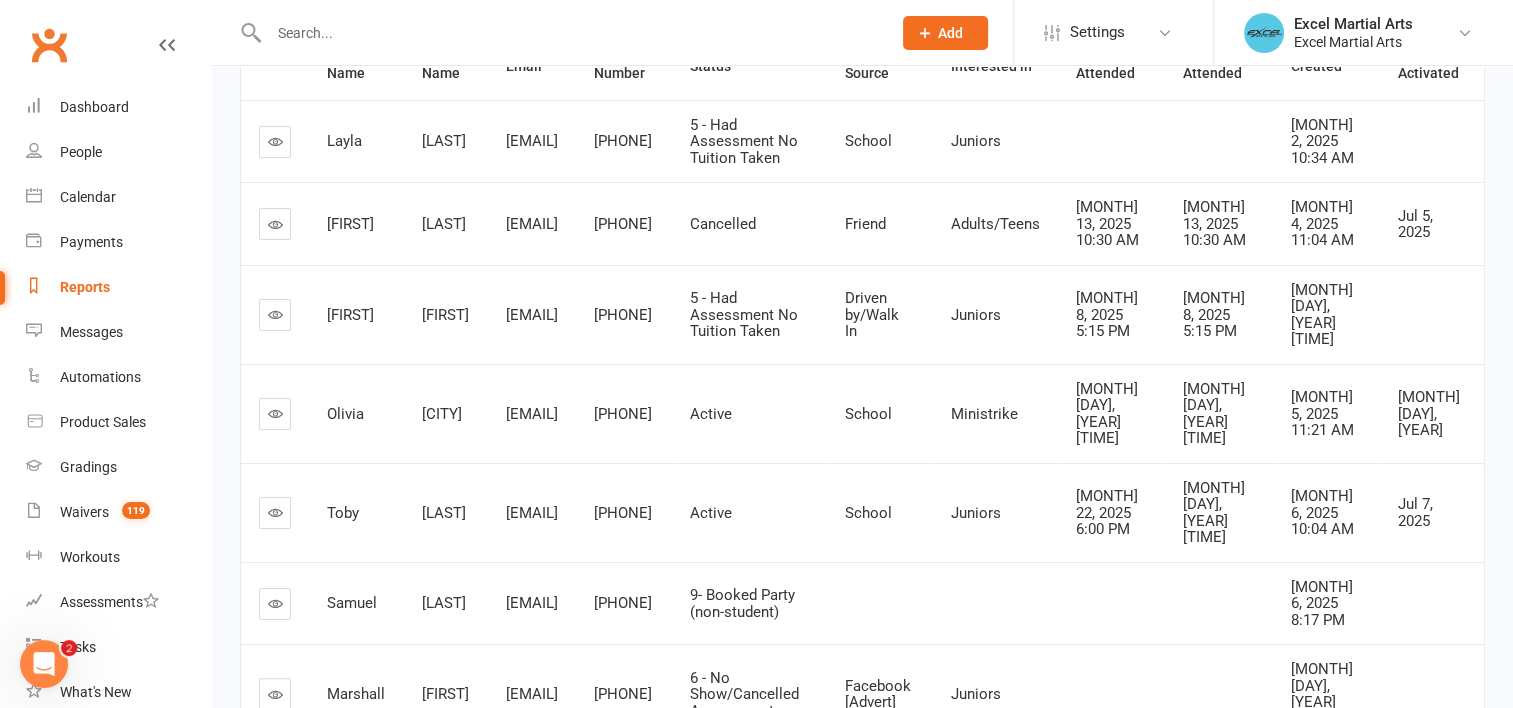 scroll, scrollTop: 0, scrollLeft: 0, axis: both 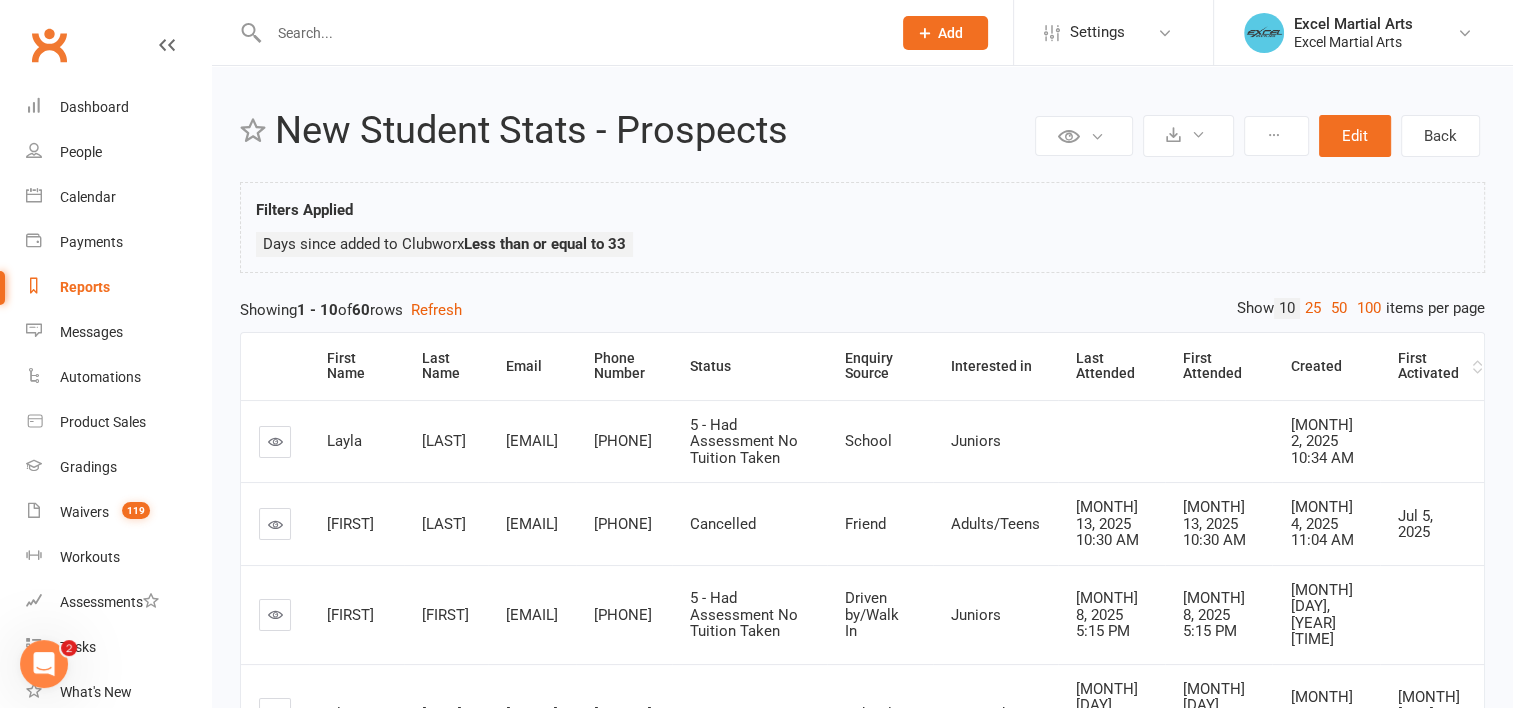 click on "First Activated" at bounding box center (1433, 366) 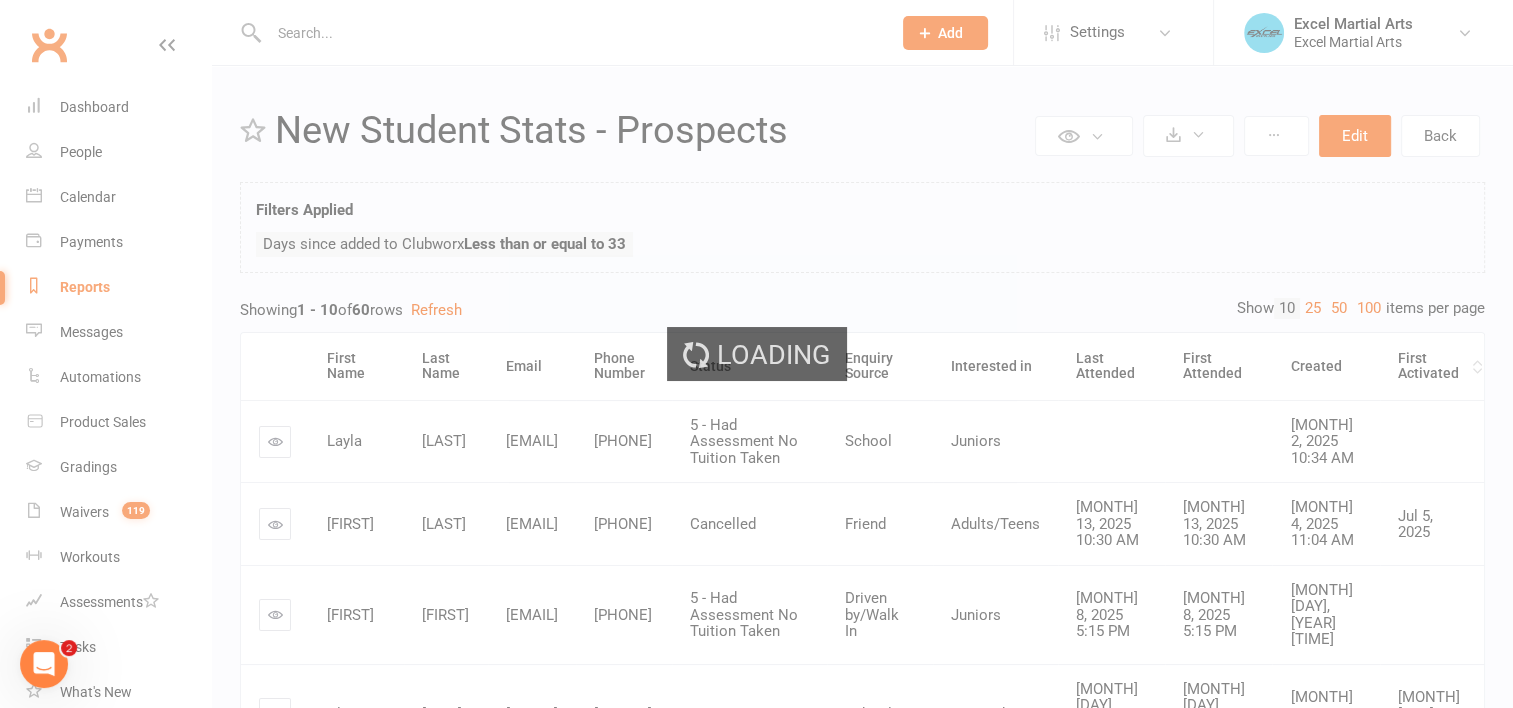 scroll, scrollTop: 0, scrollLeft: 101, axis: horizontal 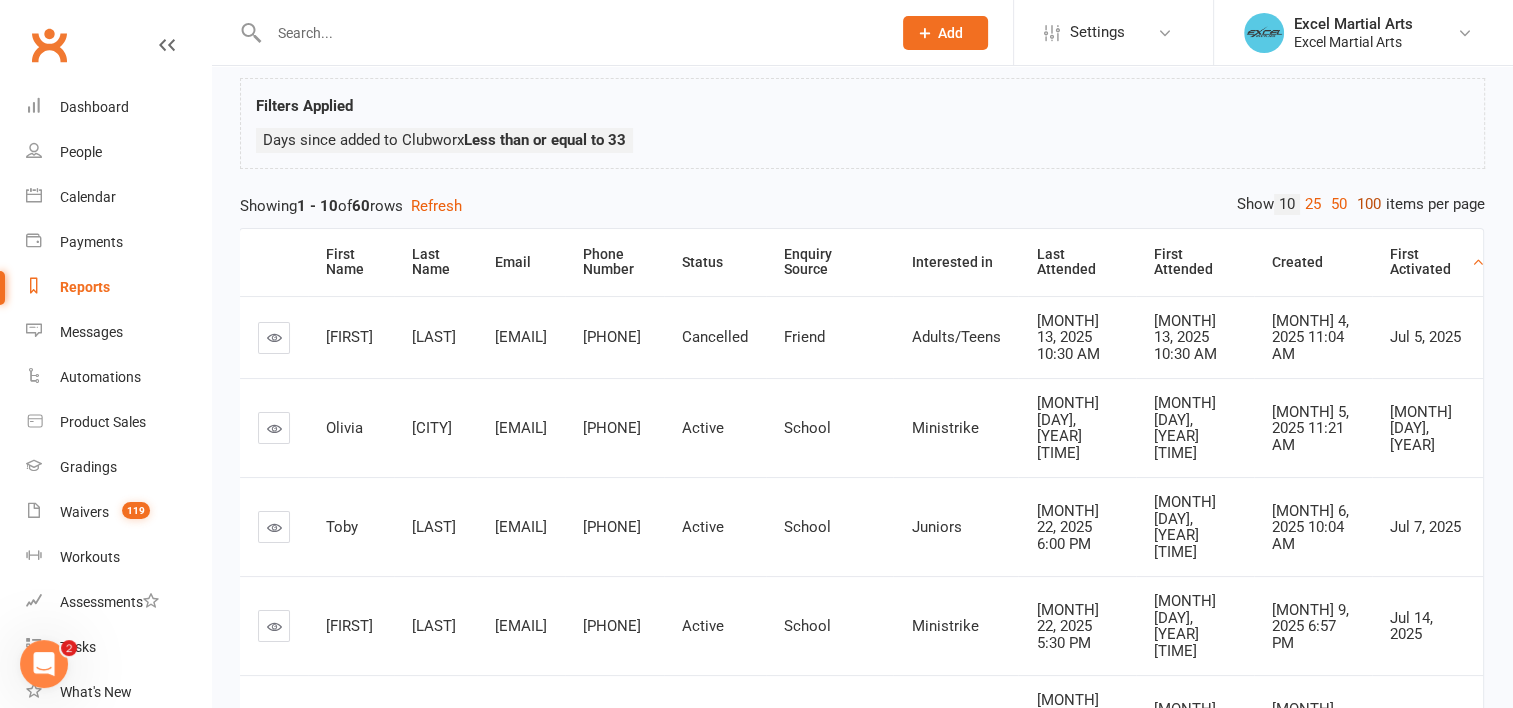 click on "100" at bounding box center [1369, 204] 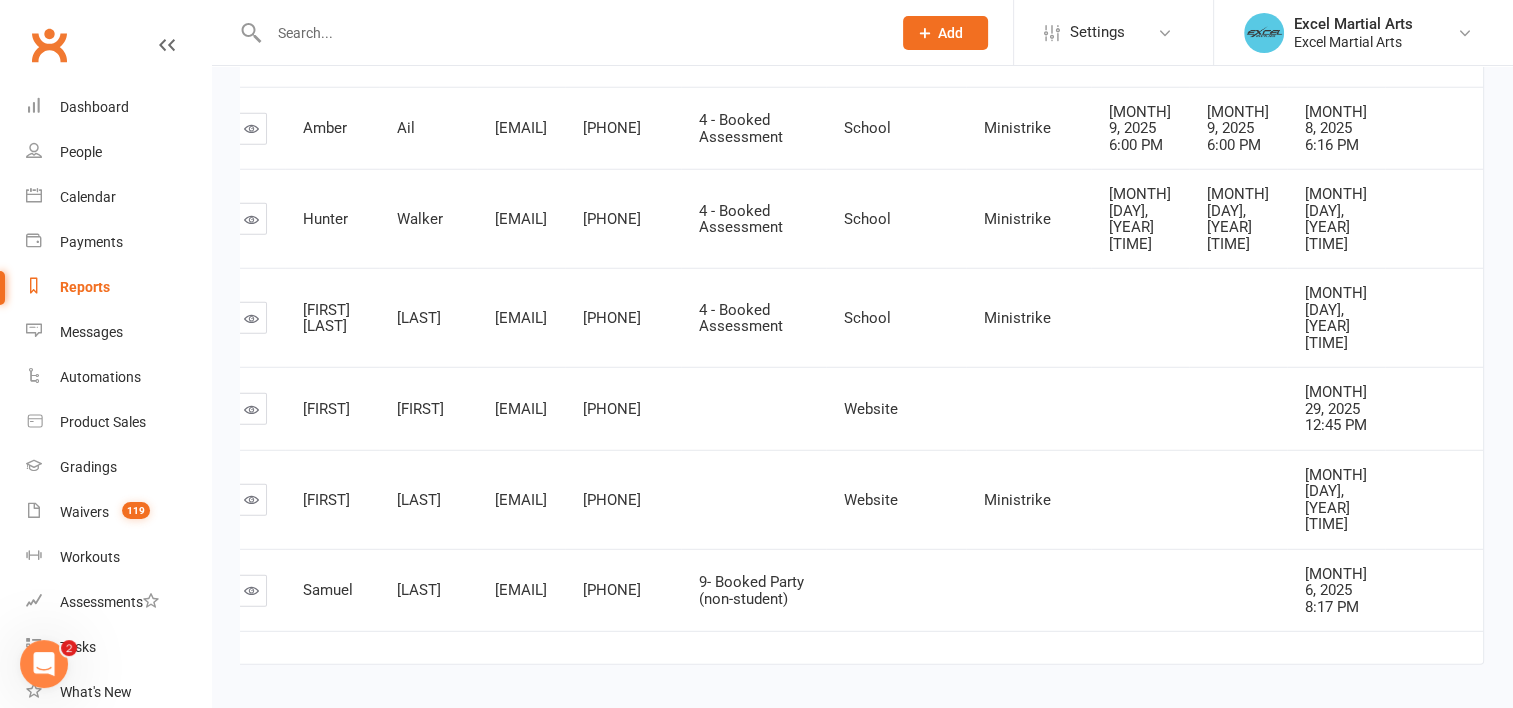 scroll, scrollTop: 5762, scrollLeft: 0, axis: vertical 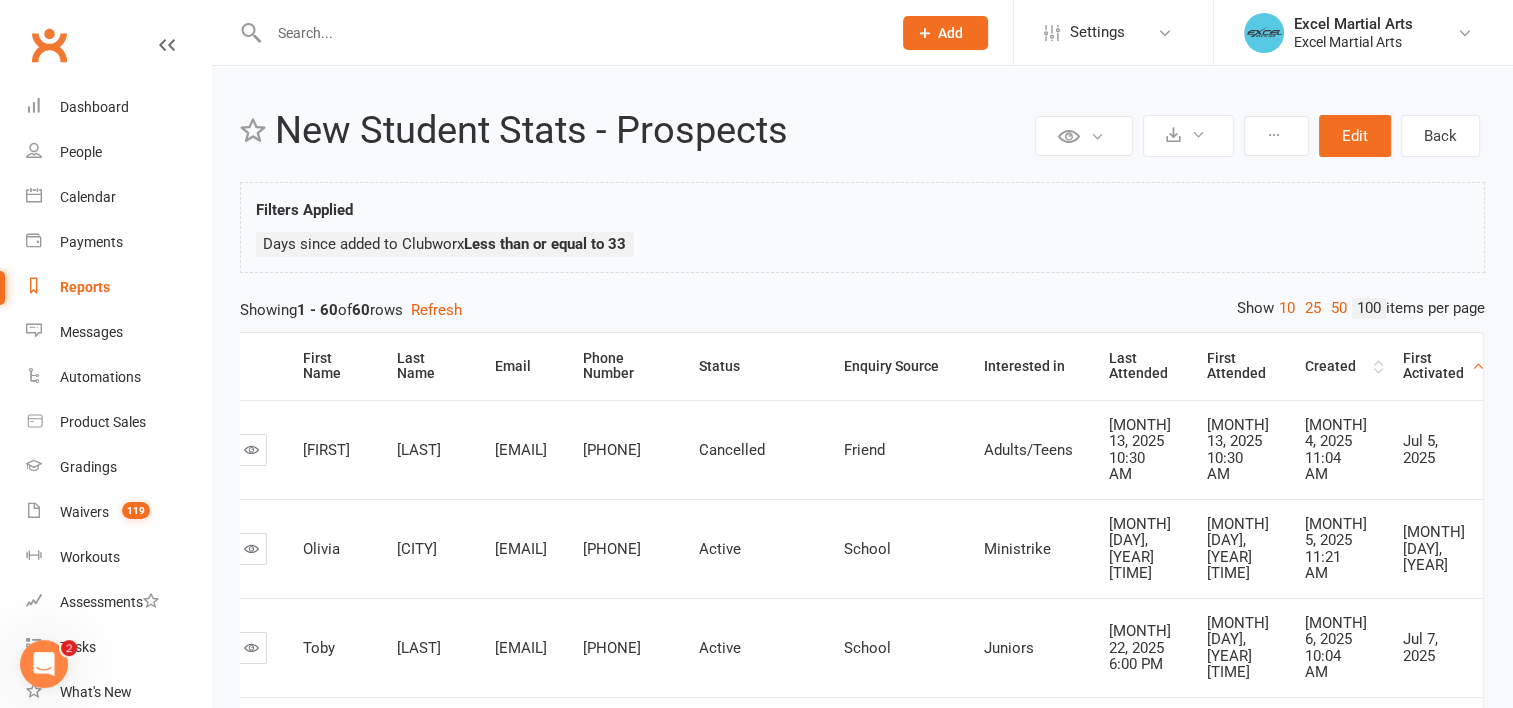 click on "Created" at bounding box center [1337, 366] 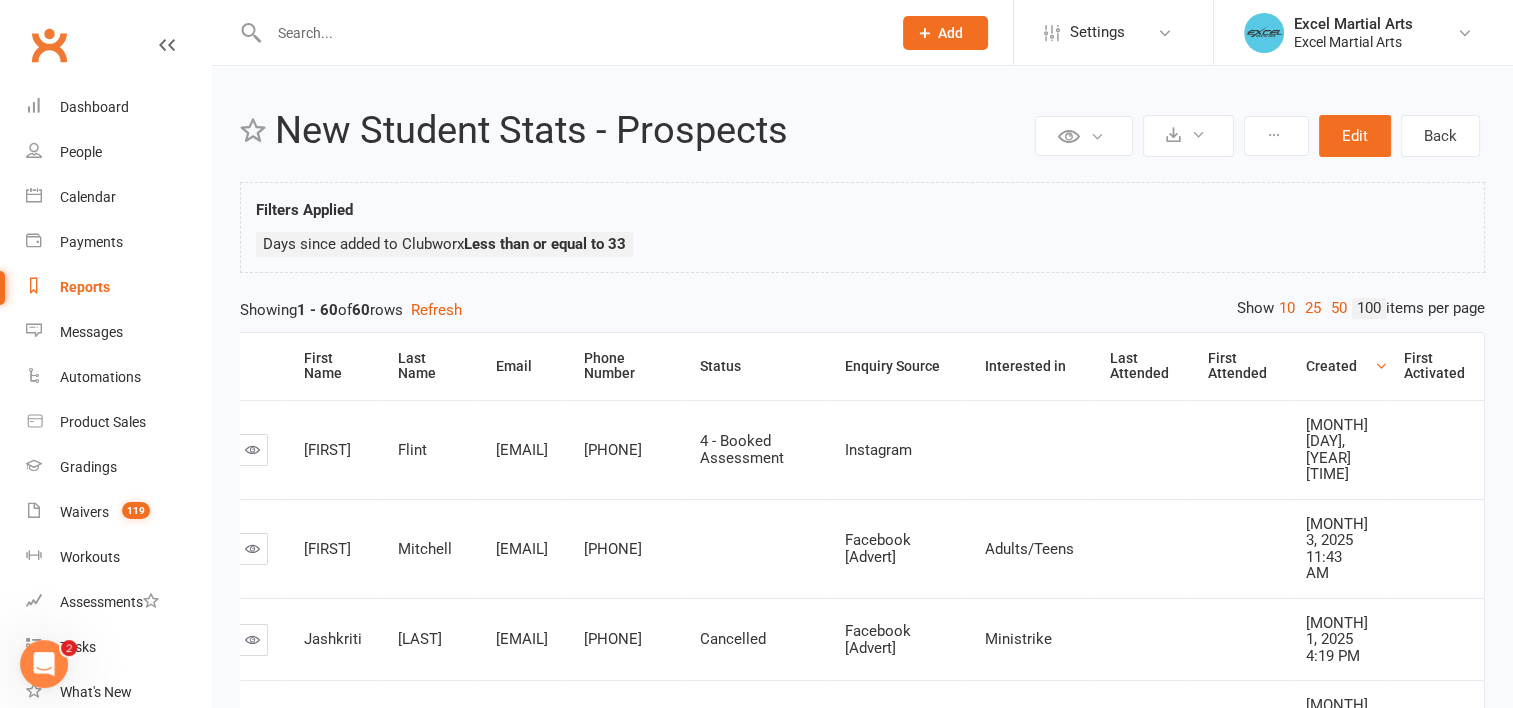 scroll, scrollTop: 0, scrollLeft: 258, axis: horizontal 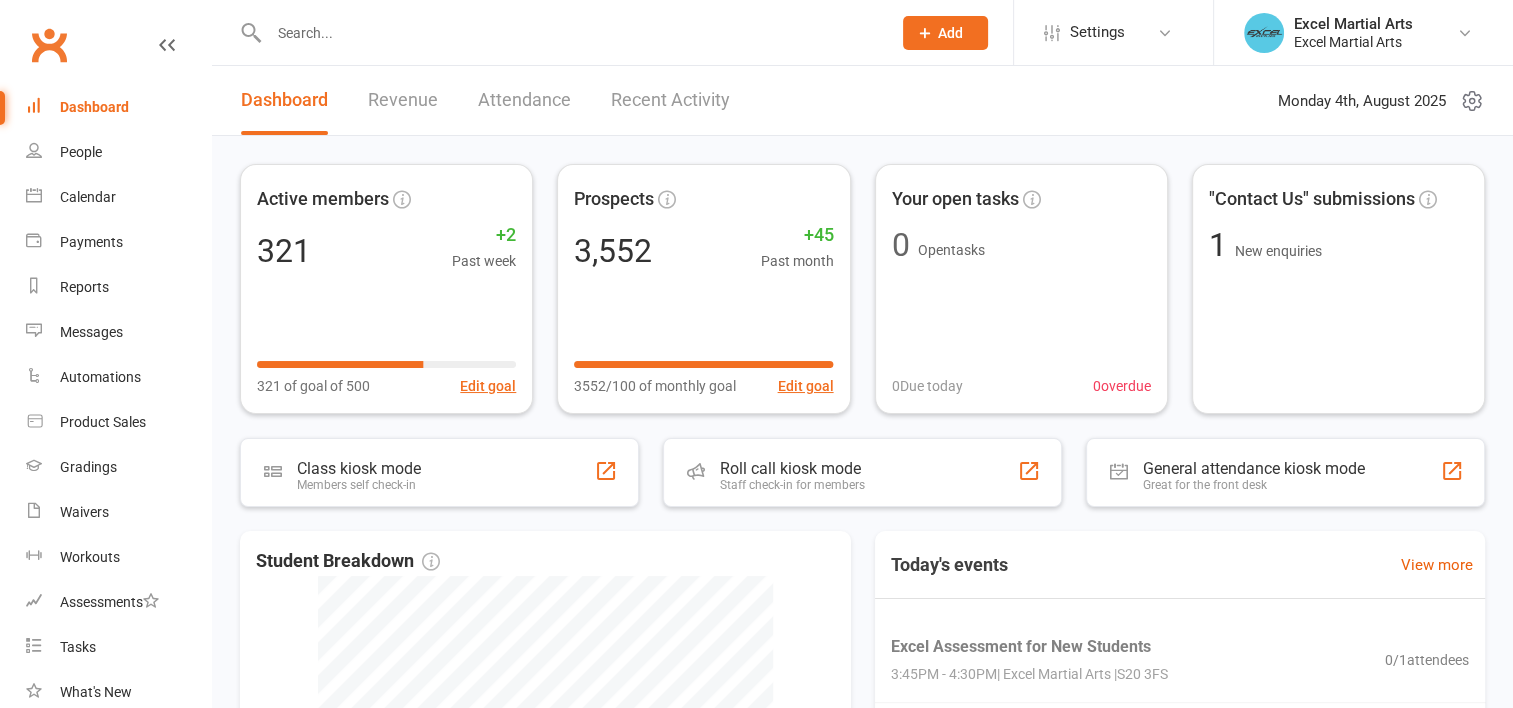 click at bounding box center [570, 33] 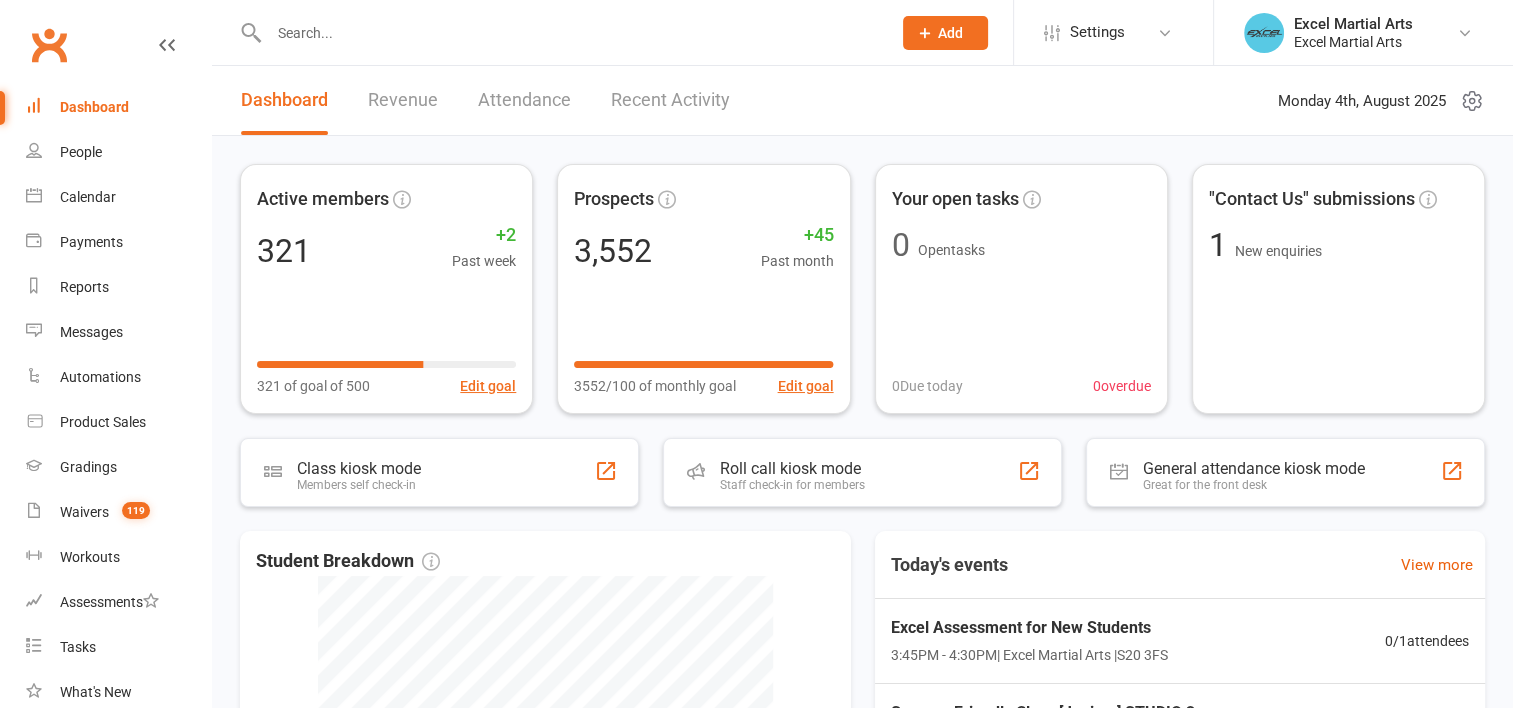 paste on "Zuriel West" 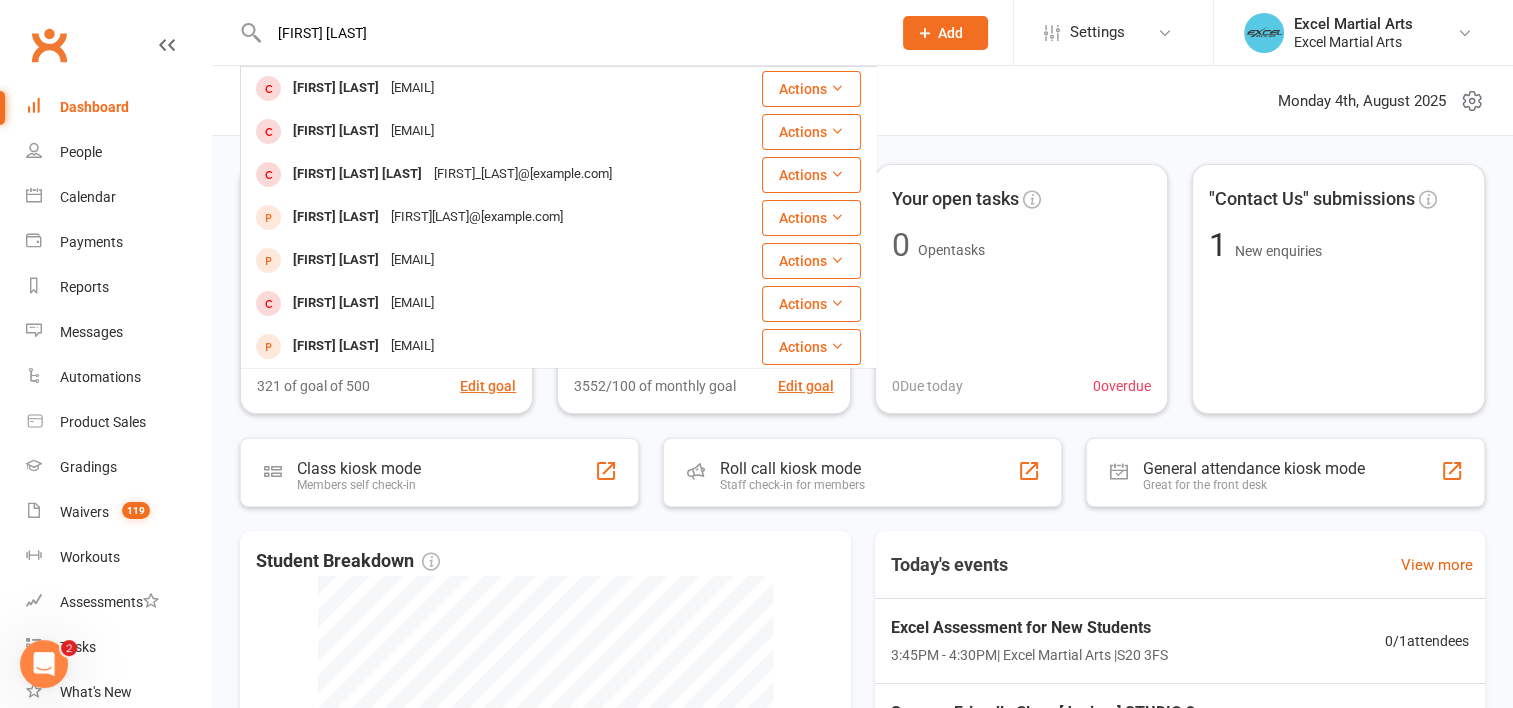scroll, scrollTop: 0, scrollLeft: 0, axis: both 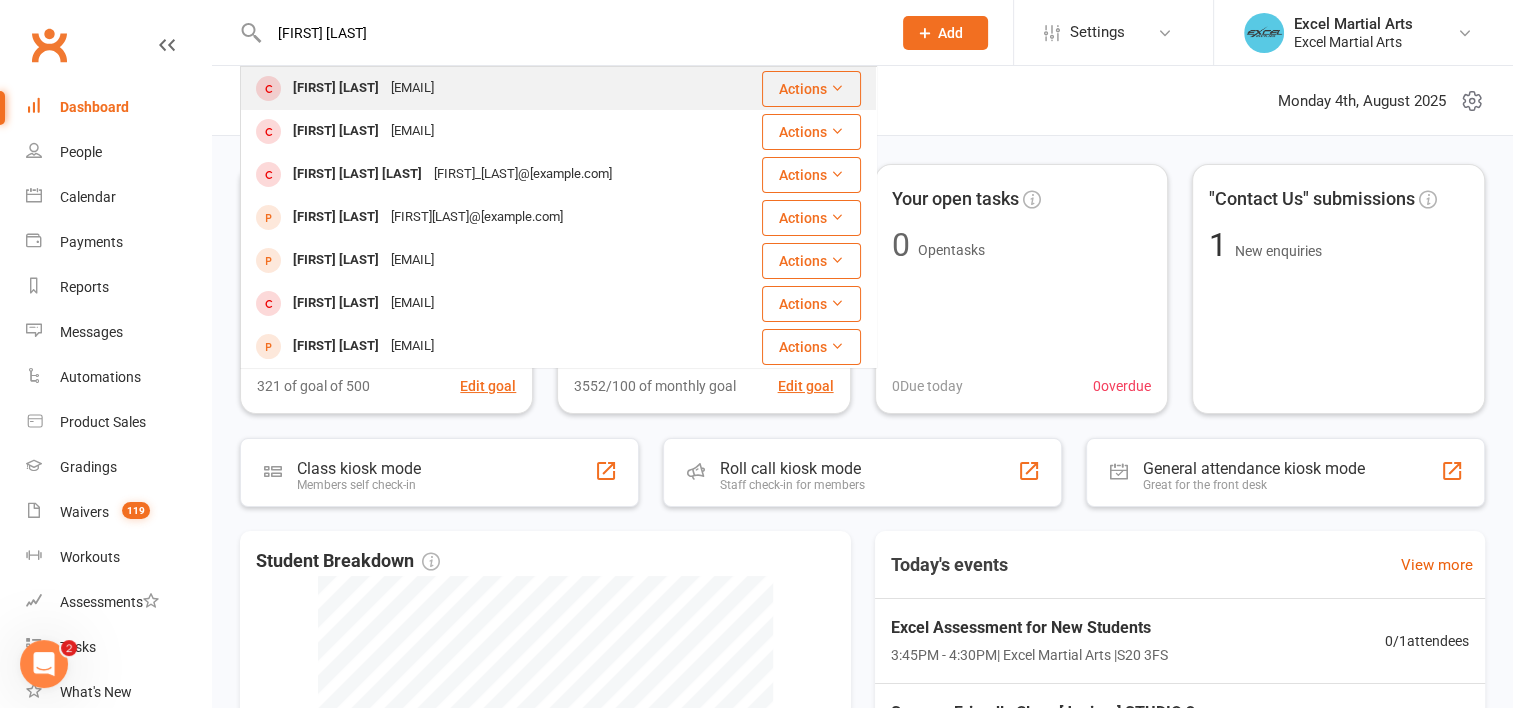 type on "Zuriel West" 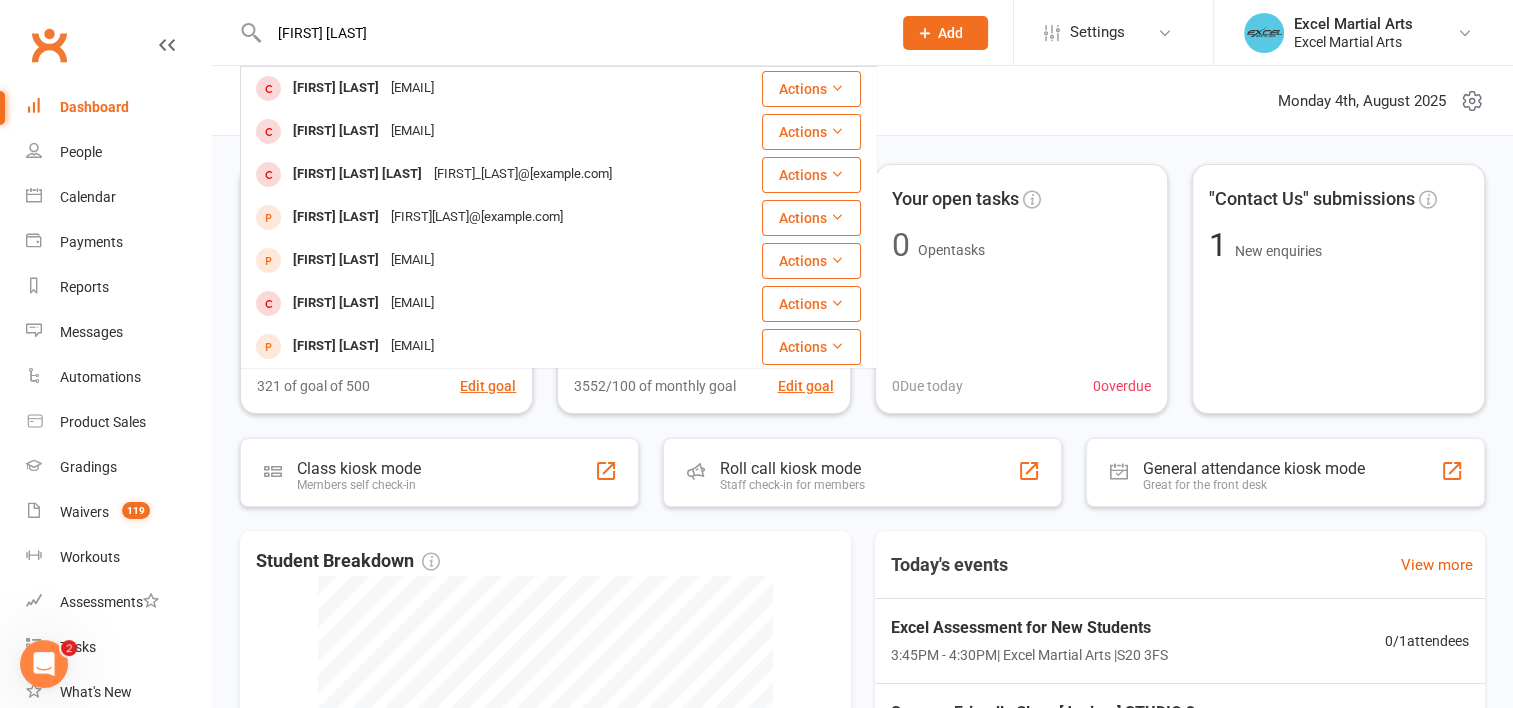 type 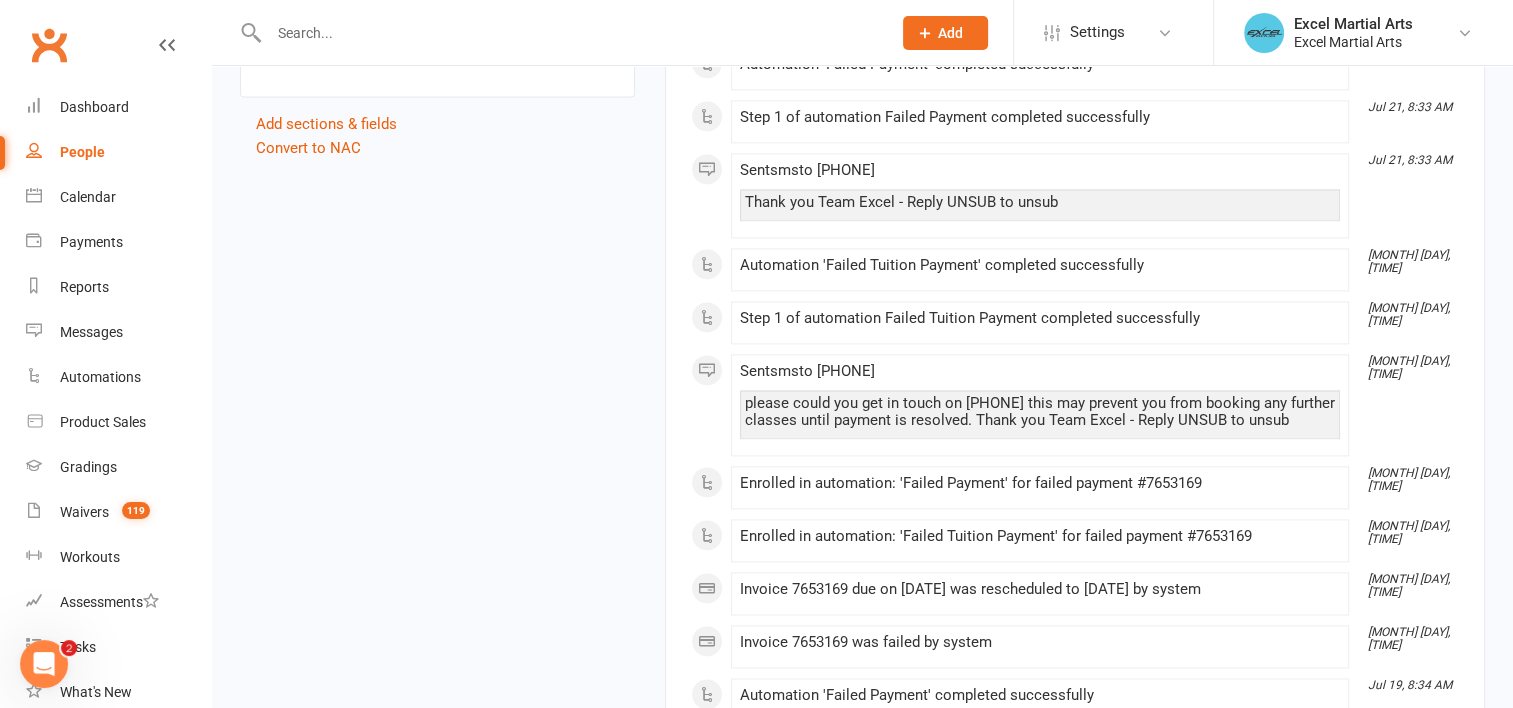 scroll, scrollTop: 2782, scrollLeft: 0, axis: vertical 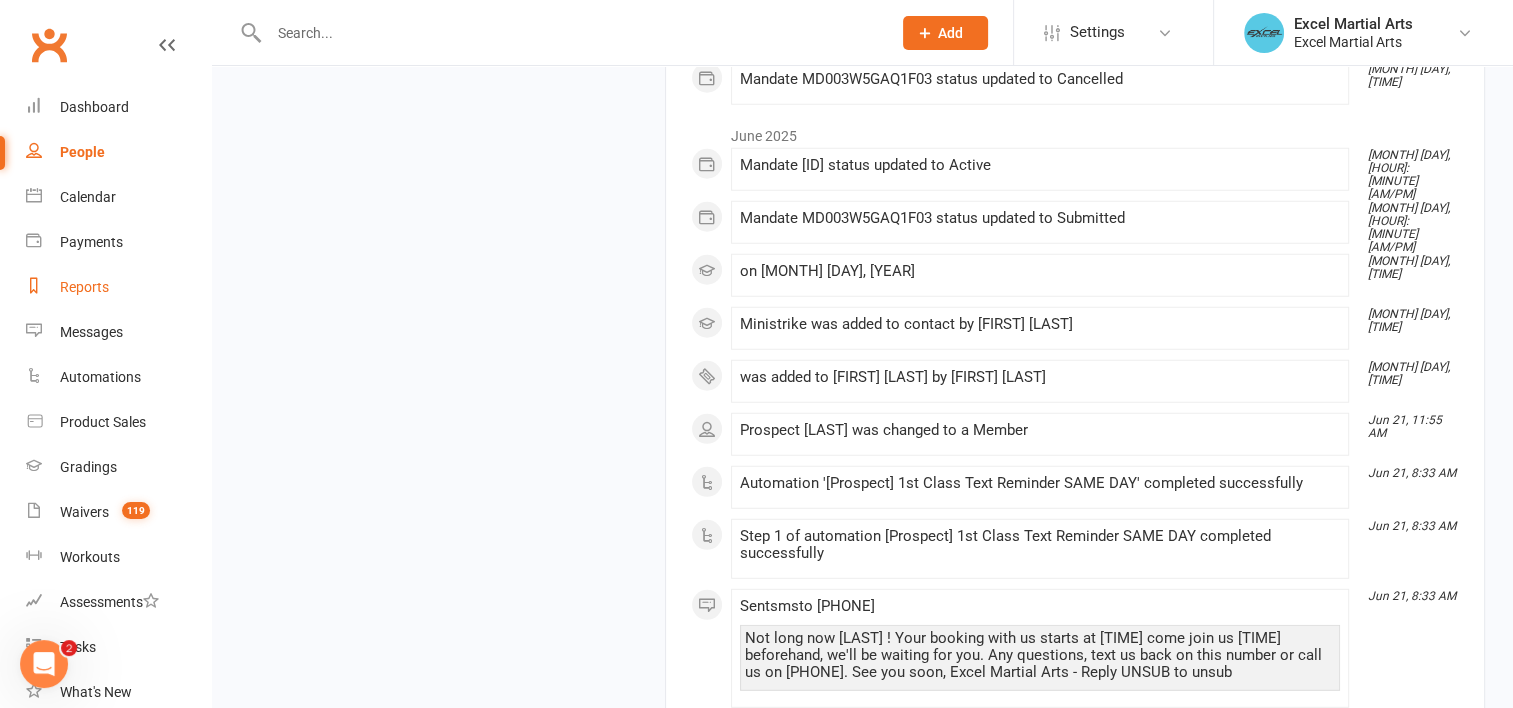 click on "Reports" at bounding box center [84, 287] 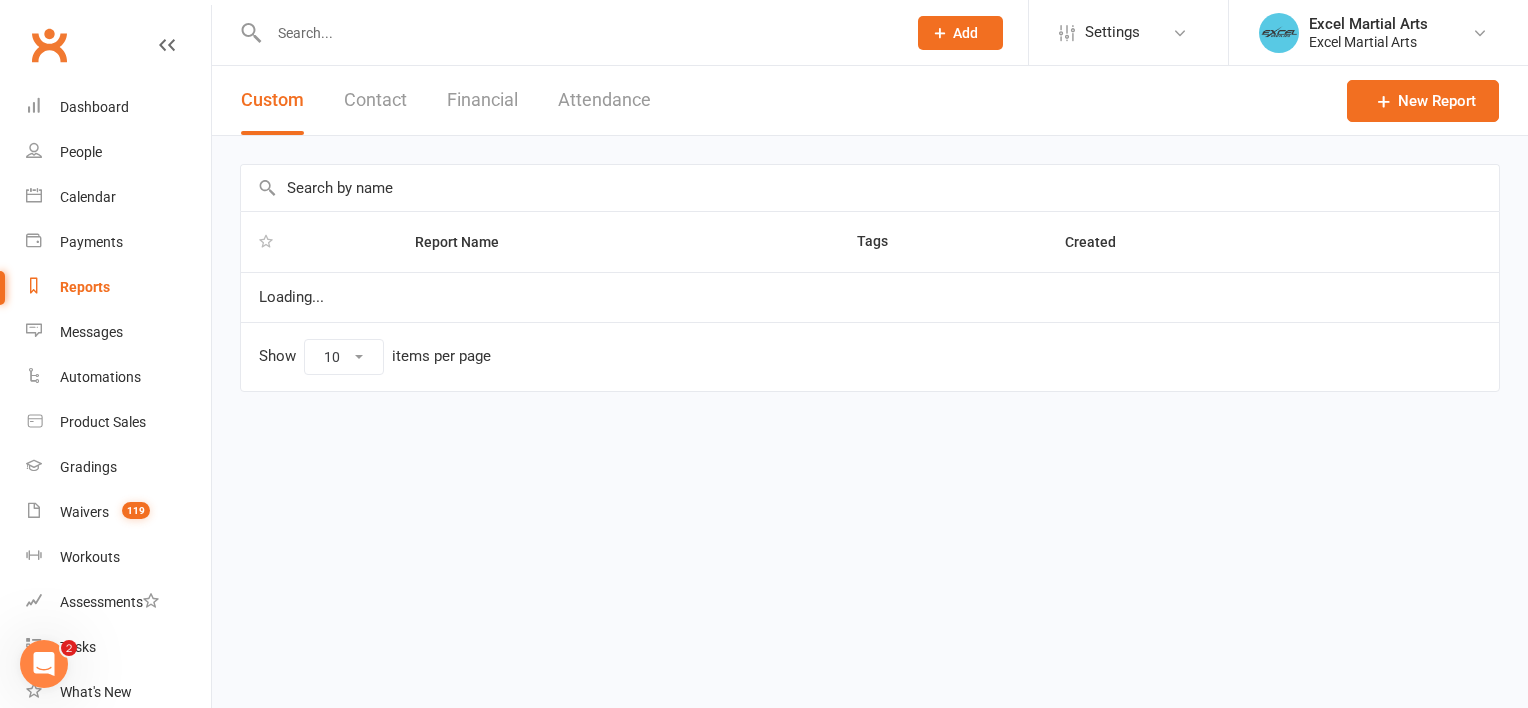 select on "100" 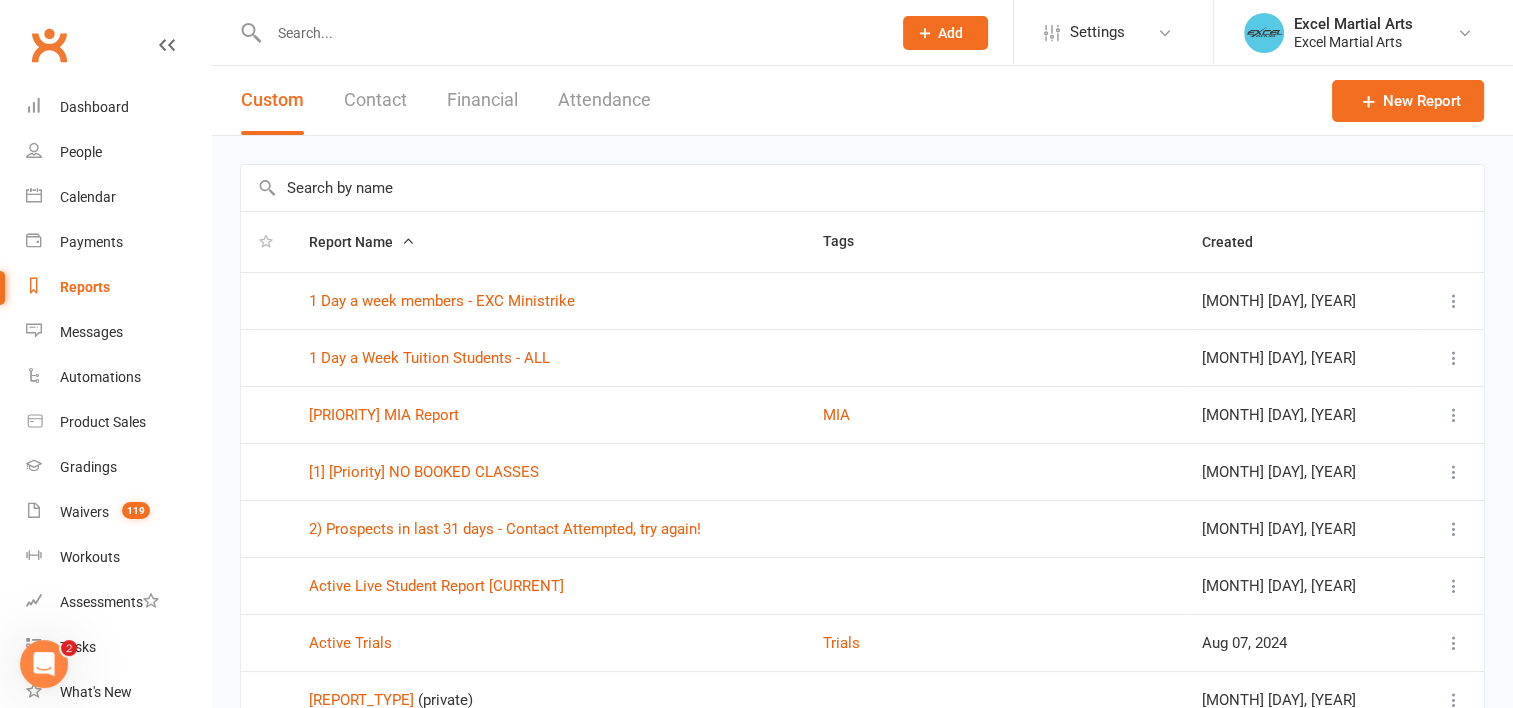 click at bounding box center (862, 188) 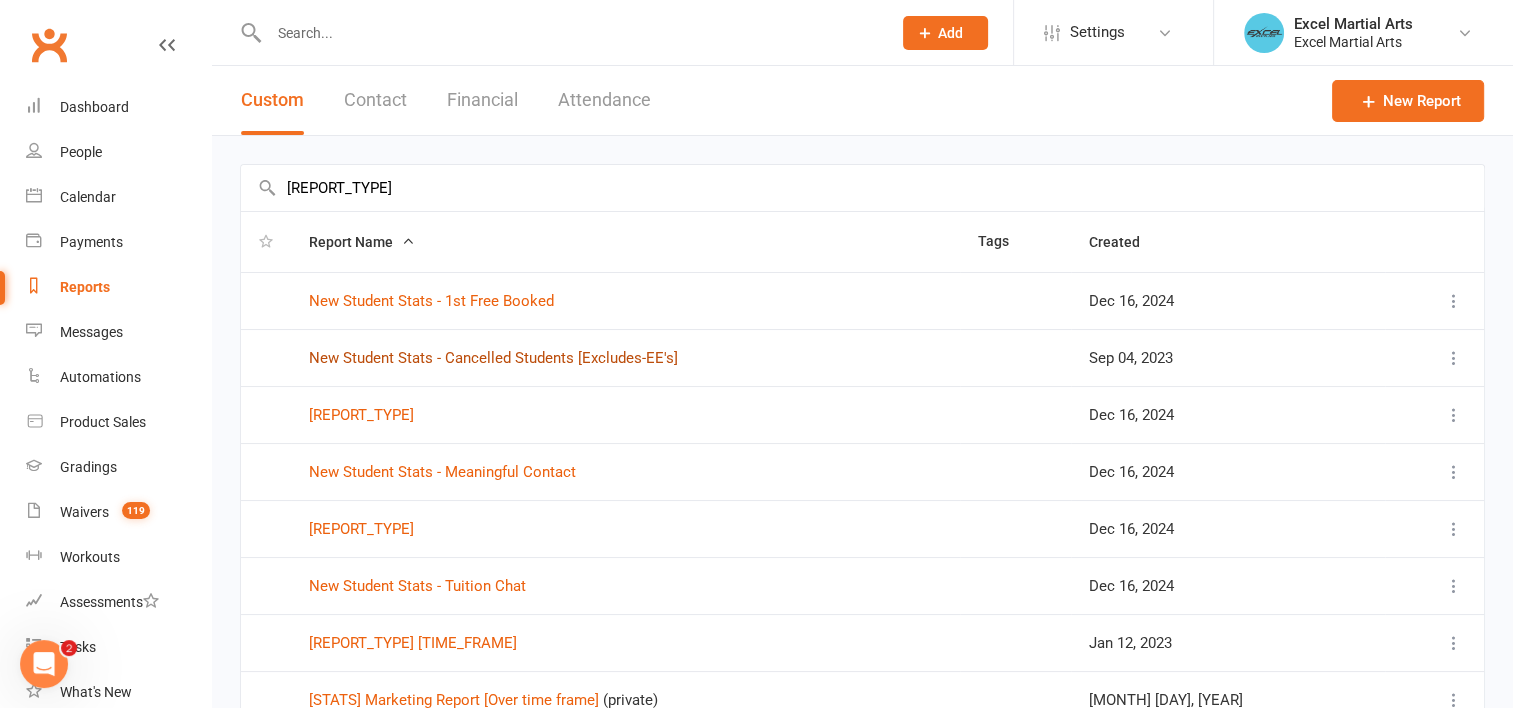 type on "stats" 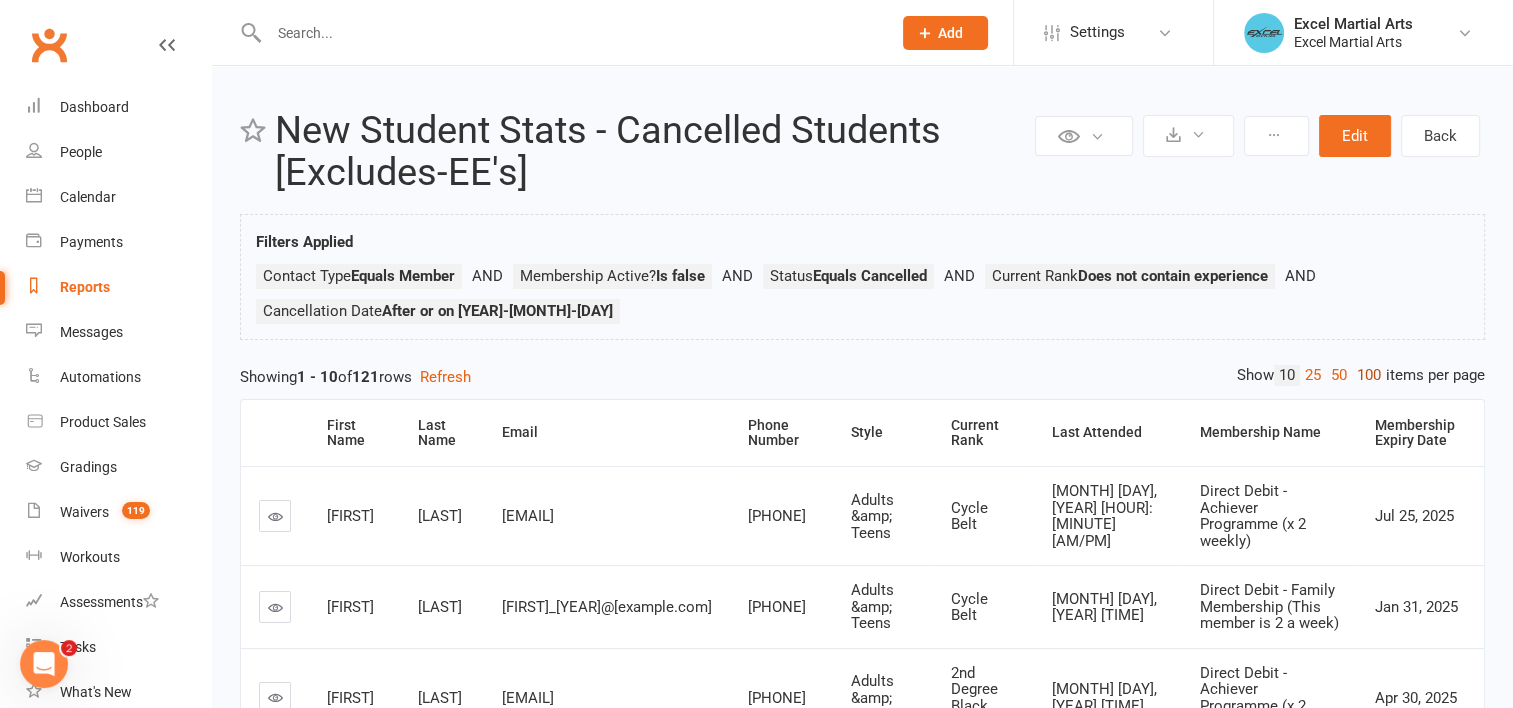 click on "100" at bounding box center [1369, 375] 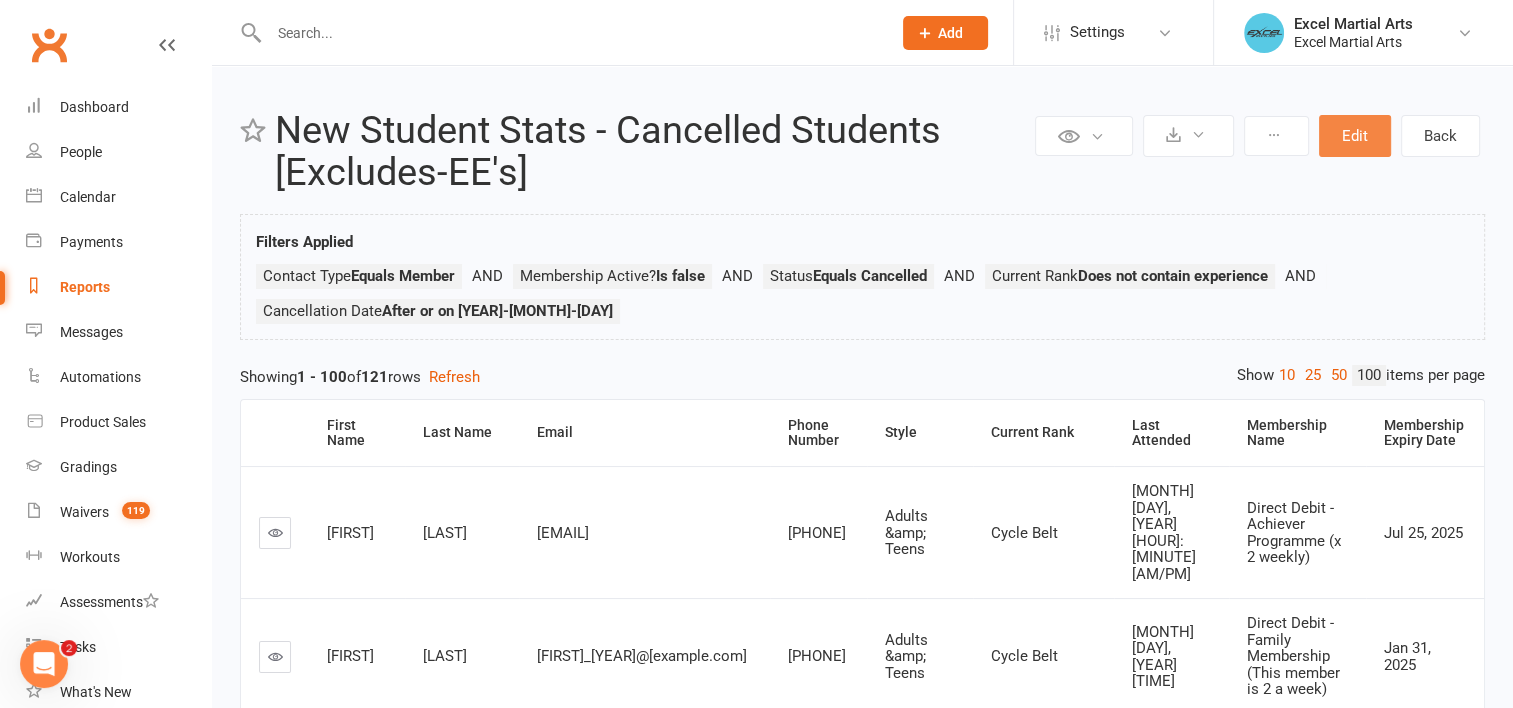 click on "Edit" at bounding box center [1355, 136] 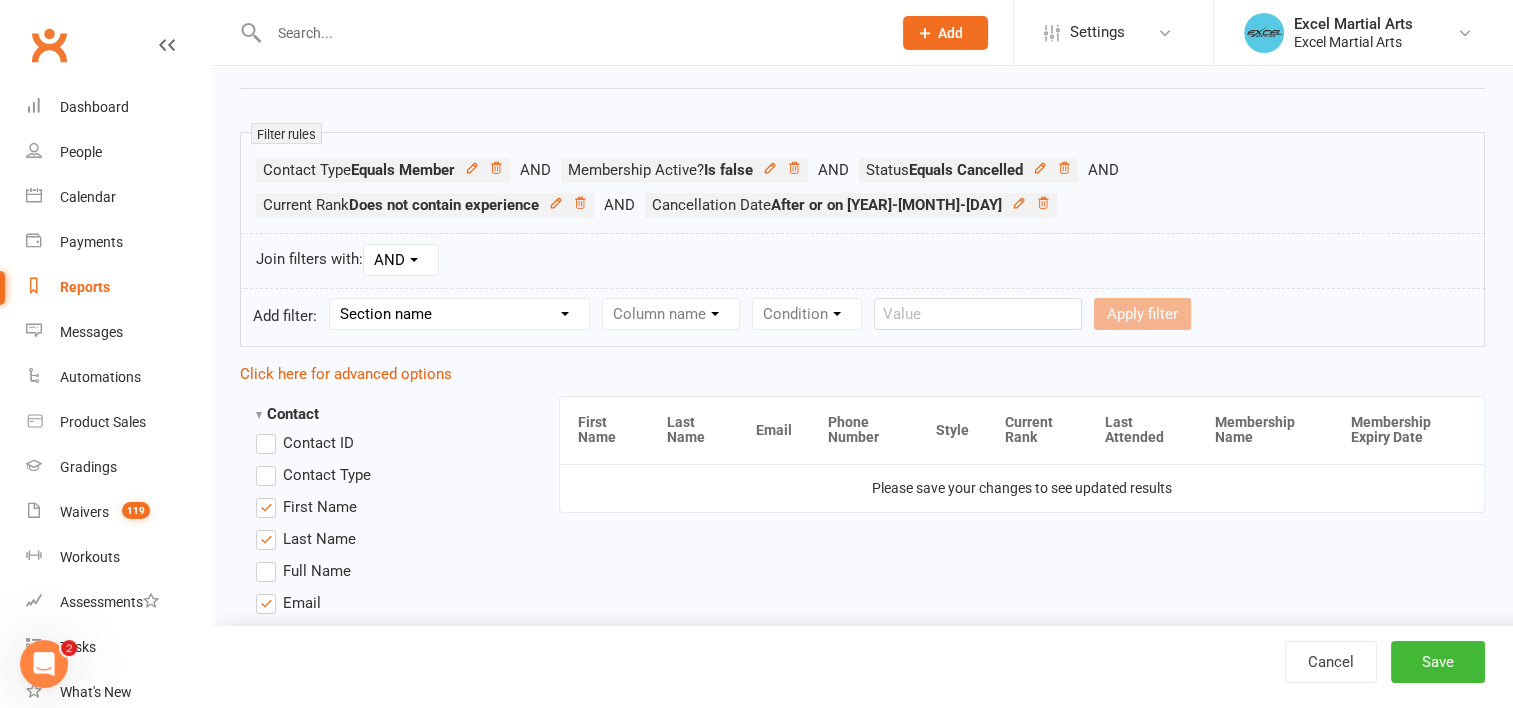 scroll, scrollTop: 300, scrollLeft: 0, axis: vertical 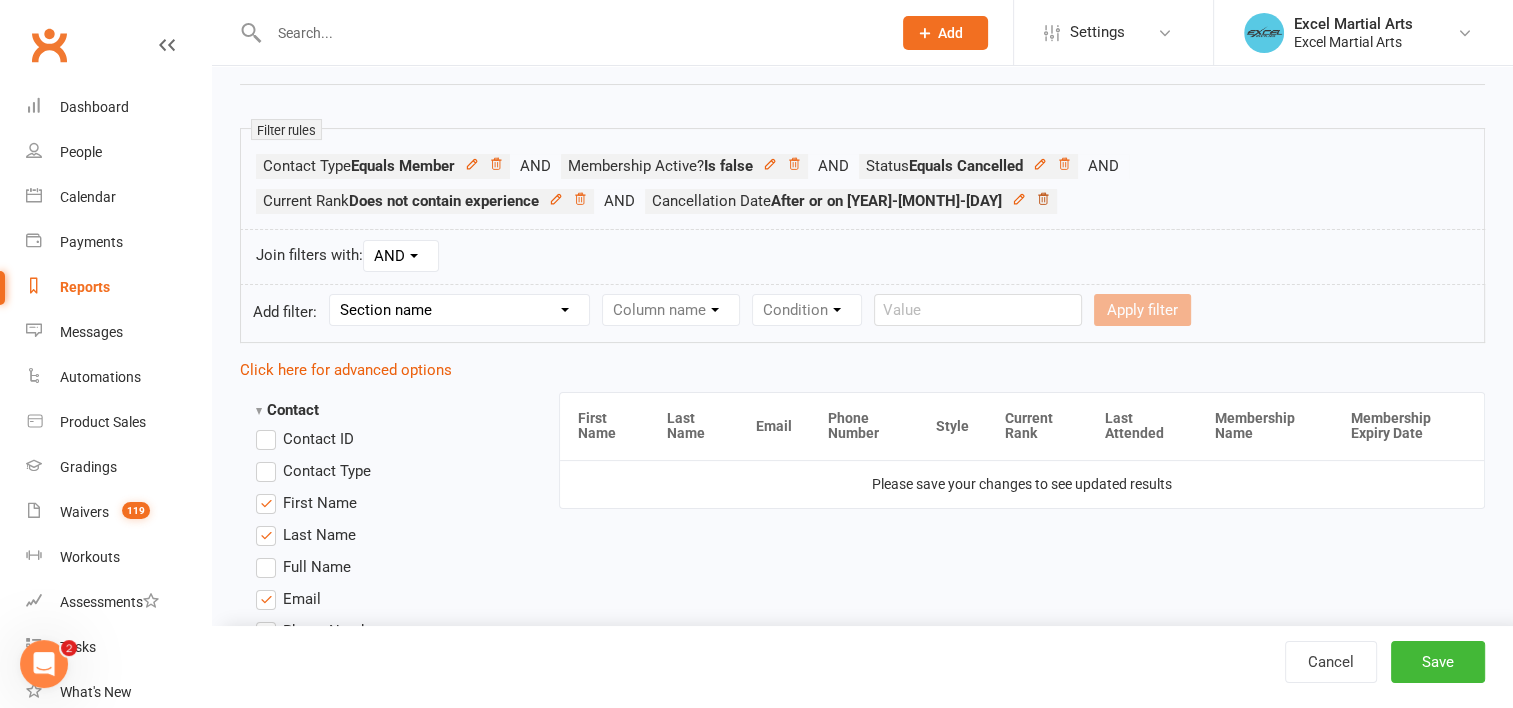 click 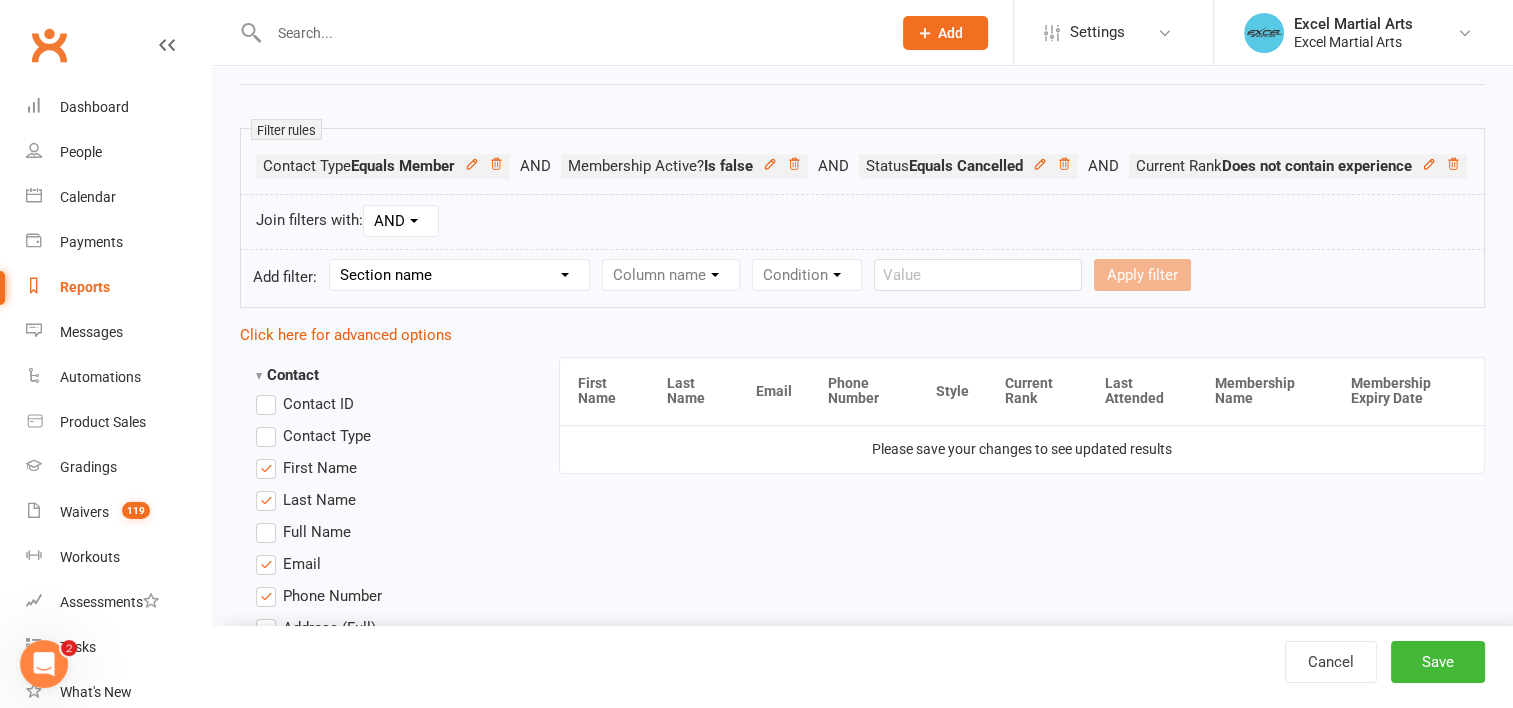 click on "Section name Contact Attendance Aggregate Payment Booking Waitlist Attendees Cancelled Bookings Late-cancelled Bookings Aggregate Booking Communication Comms Recipients Membership Payment Mobile App Styles And Ranks Aggregate Styles And Ranks Grading Events Promotions Suspensions Signed Waivers Family Members Credit Vouchers Enrolled Automations Enrolled Workouts Public Tasks Emergency Contact Details Most Important benefits to me: Interested in Key Demographics Marketing Information Medical Conditions Referral Secondary Parent/Carers details Waiver Answers" at bounding box center (459, 275) 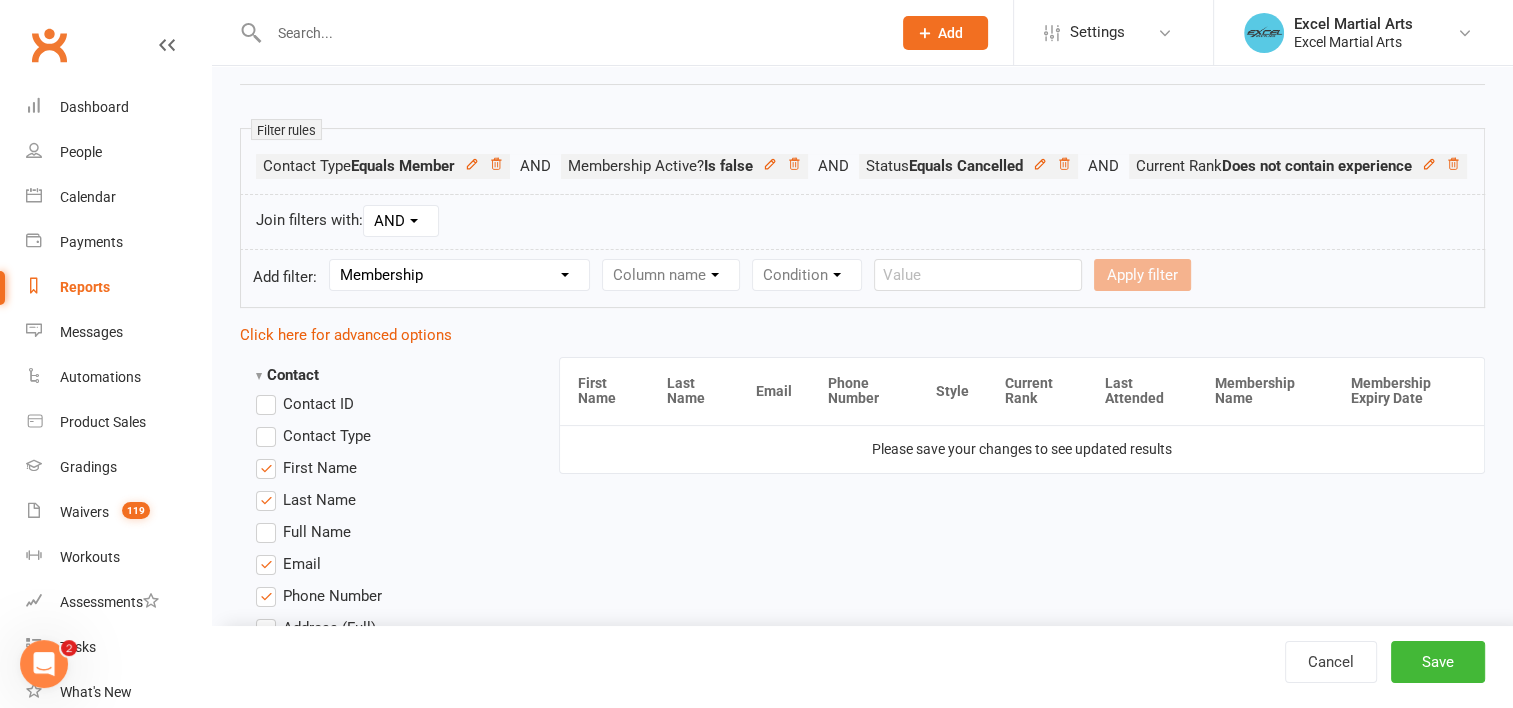 click on "Section name Contact Attendance Aggregate Payment Booking Waitlist Attendees Cancelled Bookings Late-cancelled Bookings Aggregate Booking Communication Comms Recipients Membership Payment Mobile App Styles And Ranks Aggregate Styles And Ranks Grading Events Promotions Suspensions Signed Waivers Family Members Credit Vouchers Enrolled Automations Enrolled Workouts Public Tasks Emergency Contact Details Most Important benefits to me: Interested in Key Demographics Marketing Information Medical Conditions Referral Secondary Parent/Carers details Waiver Answers" at bounding box center [459, 275] 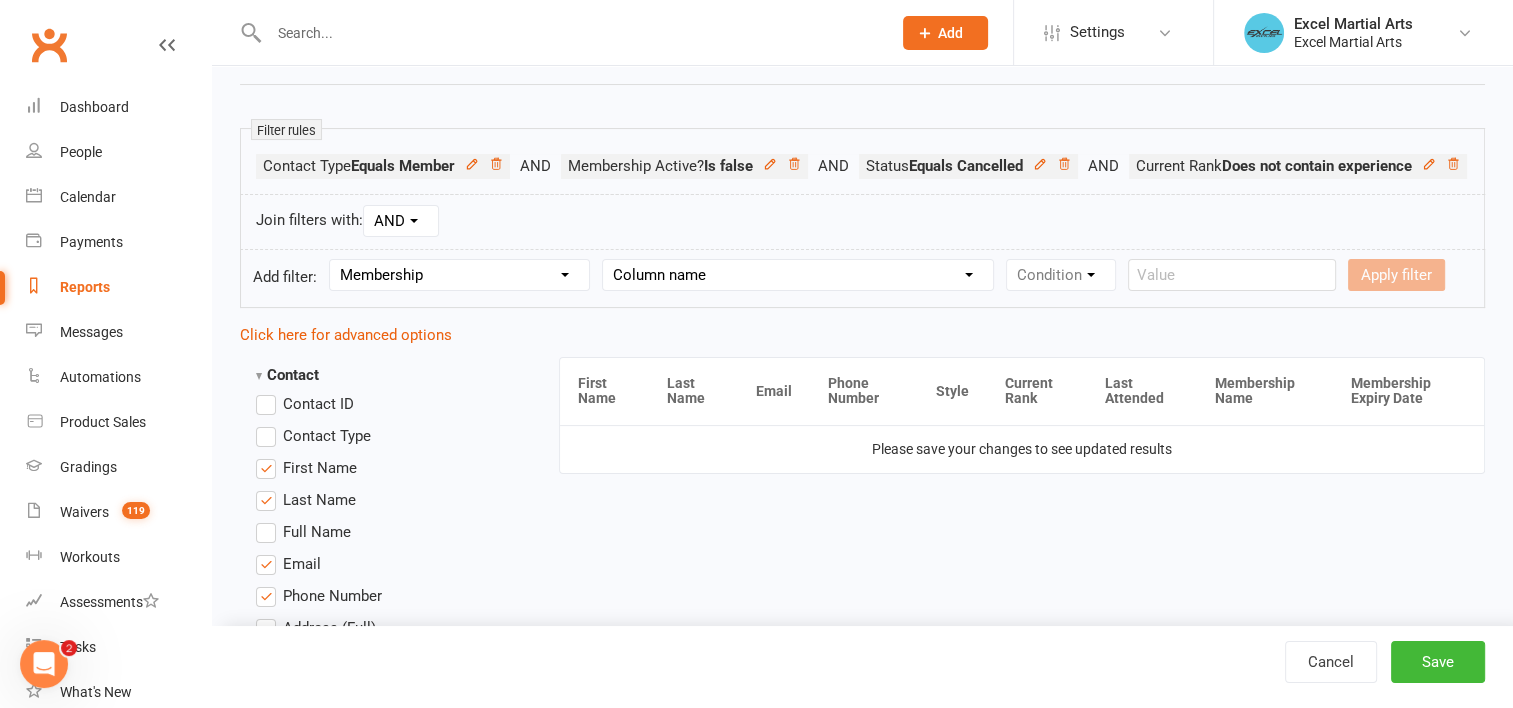 click on "Column name Membership ID Membership Name Membership Category Membership Start Date Membership Up-front Payment Date Membership Recurring Payments Start Date Membership Expiry Date Membership Added On Membership Term (in words) Membership Duration (in days) Current Membership Age (in days) Active Days Remaining (after today) Membership Fee (Up-front) Membership Fee (Recurring) Membership Recurring Fee Frequency Membership Attendance Limit (Description) Membership Attendance Limit Recurrence (Period) Membership Attendance Limit Recurrence (Number) Membership Source Class Pack? Trial Membership? Send email receipt on successful payment? Bookings Made Bookings Attended Bookings Absent Bookings w/ Unmarked Attendance Bookings Remaining Attendances in Current Calendar Month Make-up Classes Available Membership Active? Cancellation Present? Cancellation Date Cancellation Added On Cancellation Reason Most Recent Attendance Payments Attempted Paid Payments Failed Payments (Current) Payments Remaining" at bounding box center [798, 275] 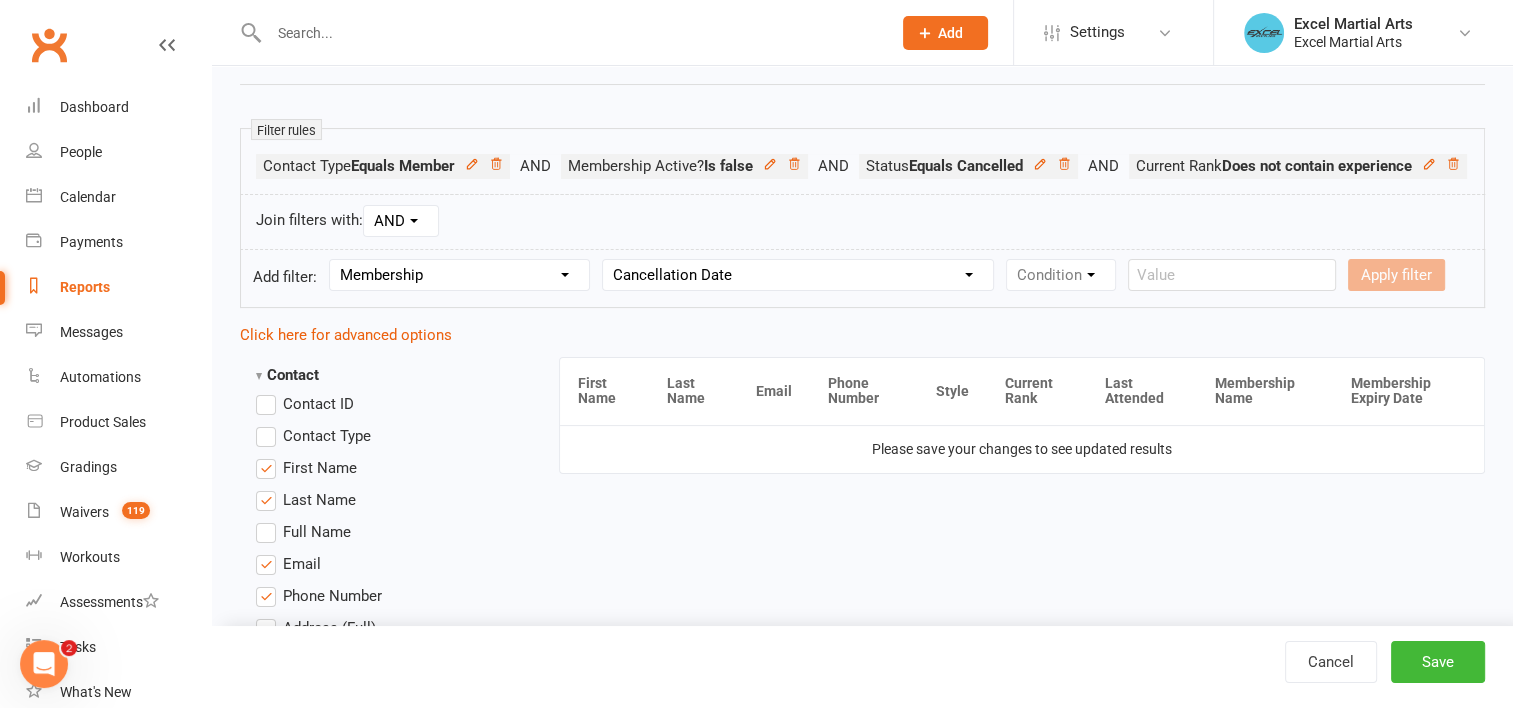 click on "Column name Membership ID Membership Name Membership Category Membership Start Date Membership Up-front Payment Date Membership Recurring Payments Start Date Membership Expiry Date Membership Added On Membership Term (in words) Membership Duration (in days) Current Membership Age (in days) Active Days Remaining (after today) Membership Fee (Up-front) Membership Fee (Recurring) Membership Recurring Fee Frequency Membership Attendance Limit (Description) Membership Attendance Limit Recurrence (Period) Membership Attendance Limit Recurrence (Number) Membership Source Class Pack? Trial Membership? Send email receipt on successful payment? Bookings Made Bookings Attended Bookings Absent Bookings w/ Unmarked Attendance Bookings Remaining Attendances in Current Calendar Month Make-up Classes Available Membership Active? Cancellation Present? Cancellation Date Cancellation Added On Cancellation Reason Most Recent Attendance Payments Attempted Paid Payments Failed Payments (Current) Payments Remaining" at bounding box center (798, 275) 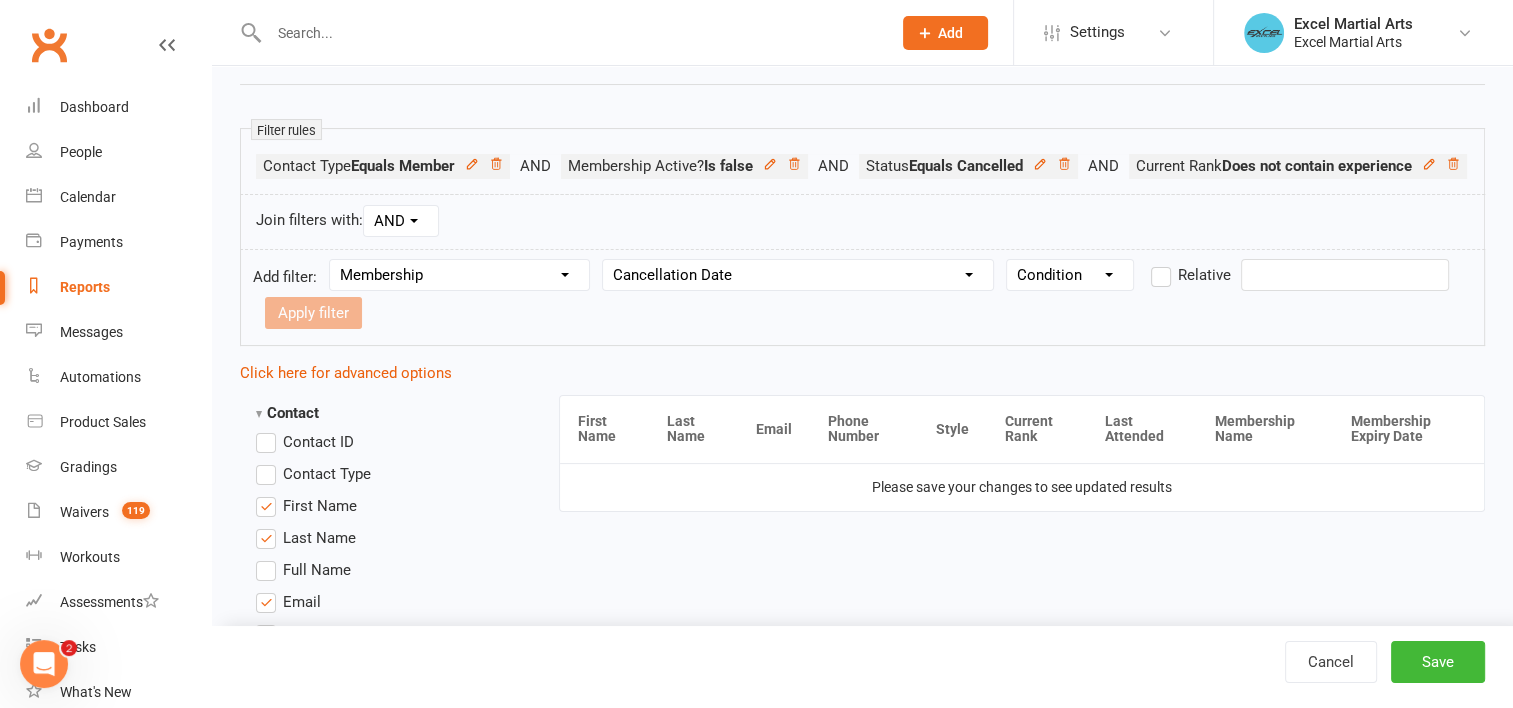 click on "Condition Is Is not Before After Before or on After or on Is blank Is not blank" at bounding box center (1070, 275) 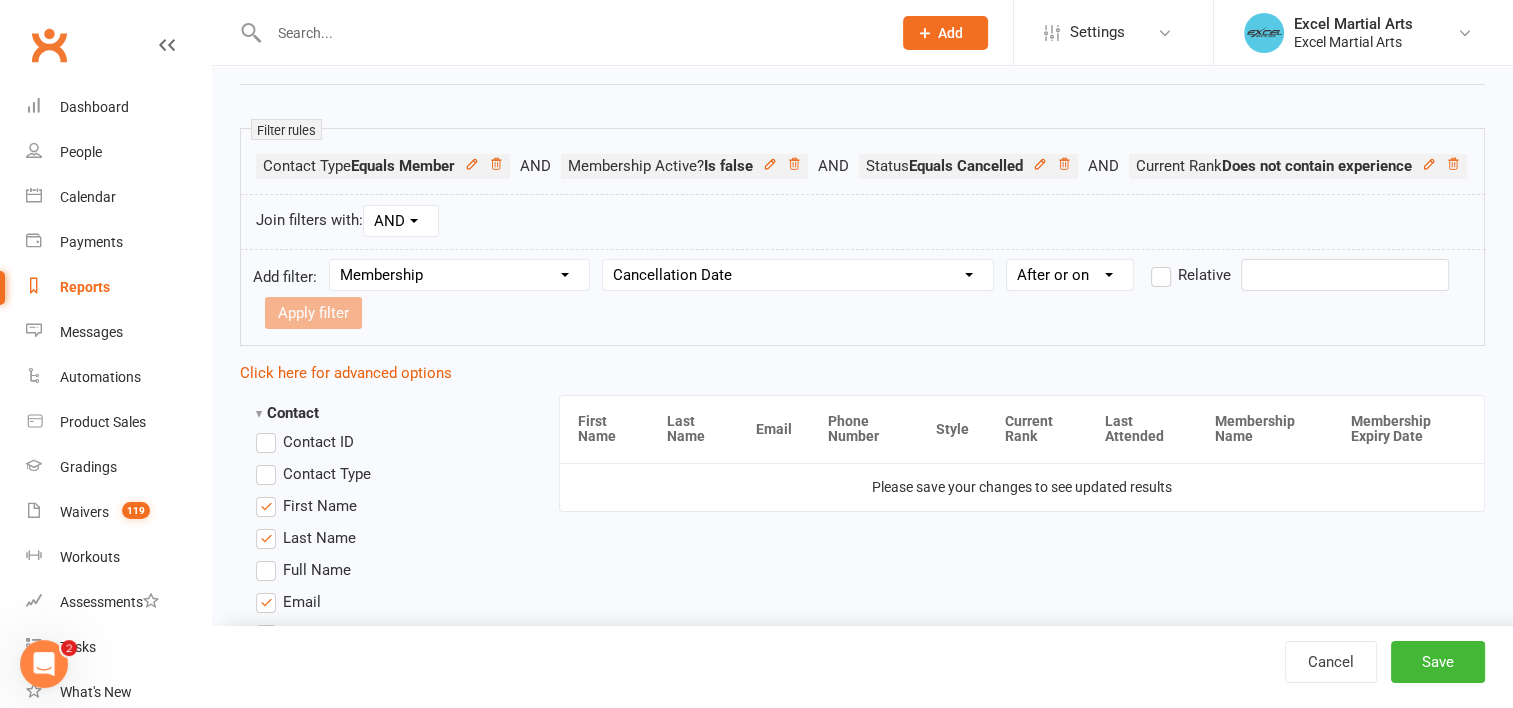 click on "Condition Is Is not Before After Before or on After or on Is blank Is not blank" at bounding box center (1070, 275) 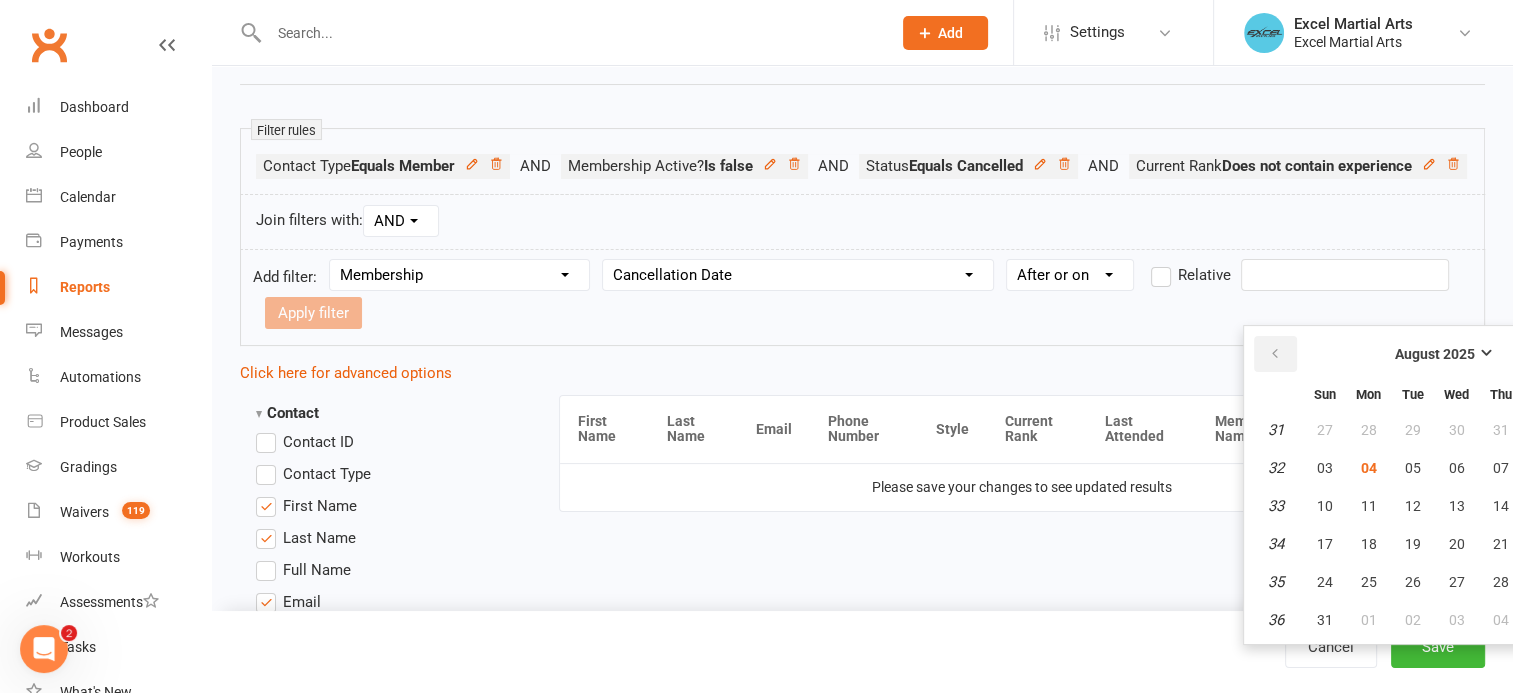 click at bounding box center (1274, 354) 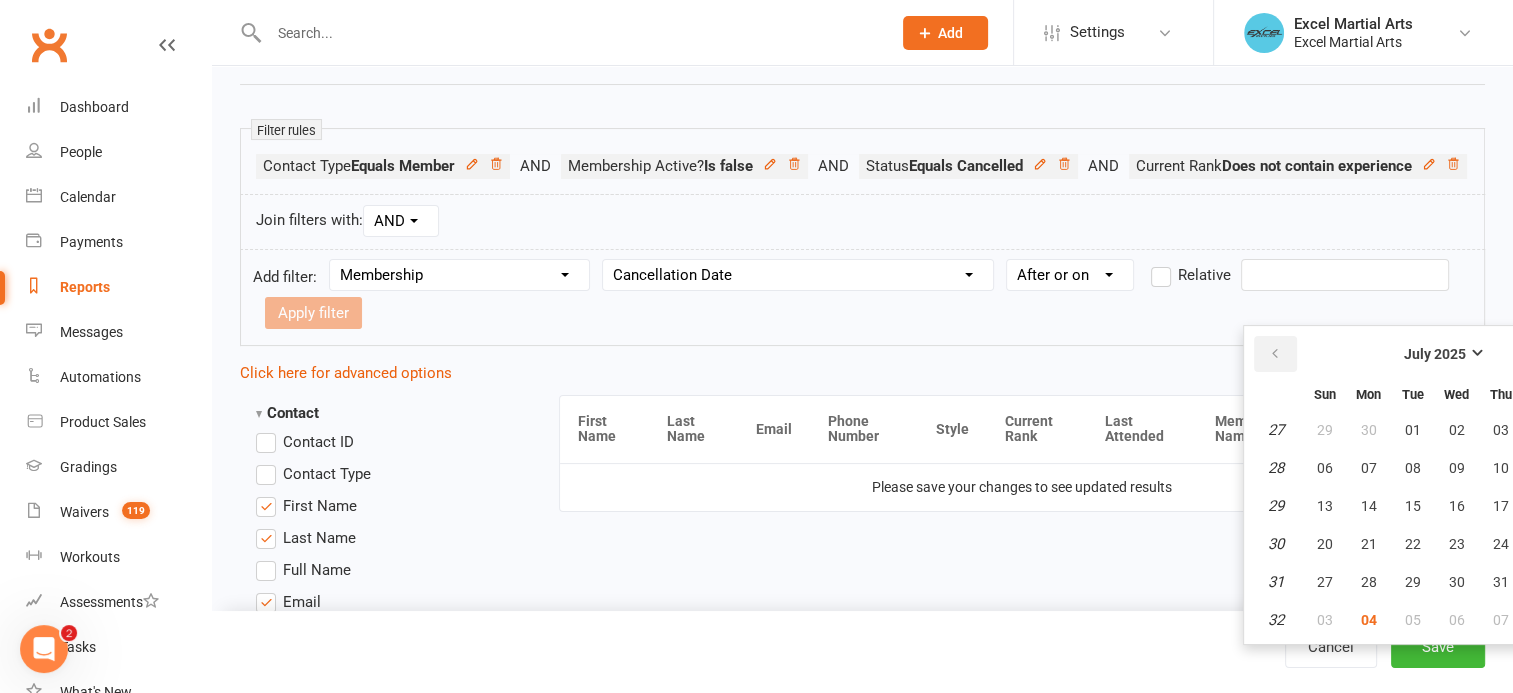 click at bounding box center [1274, 354] 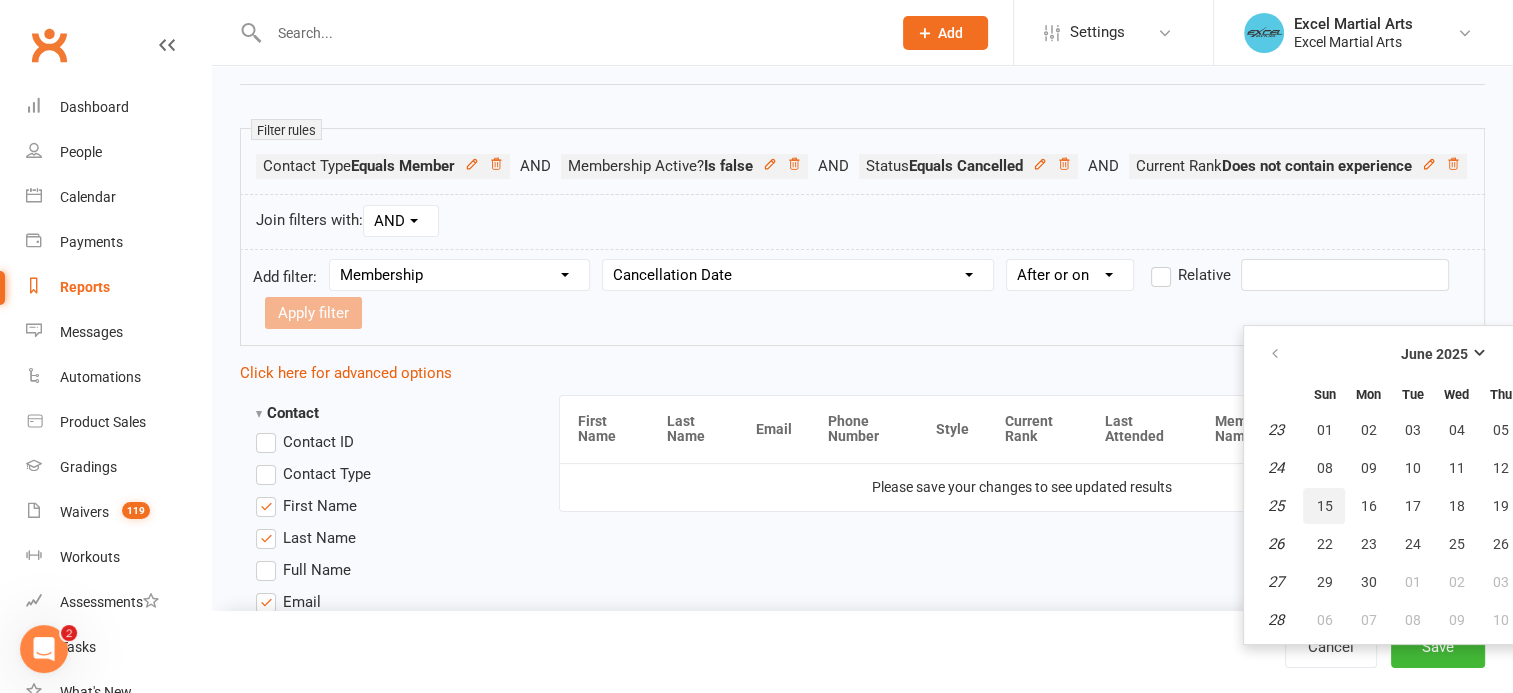 click on "15" at bounding box center [1324, 506] 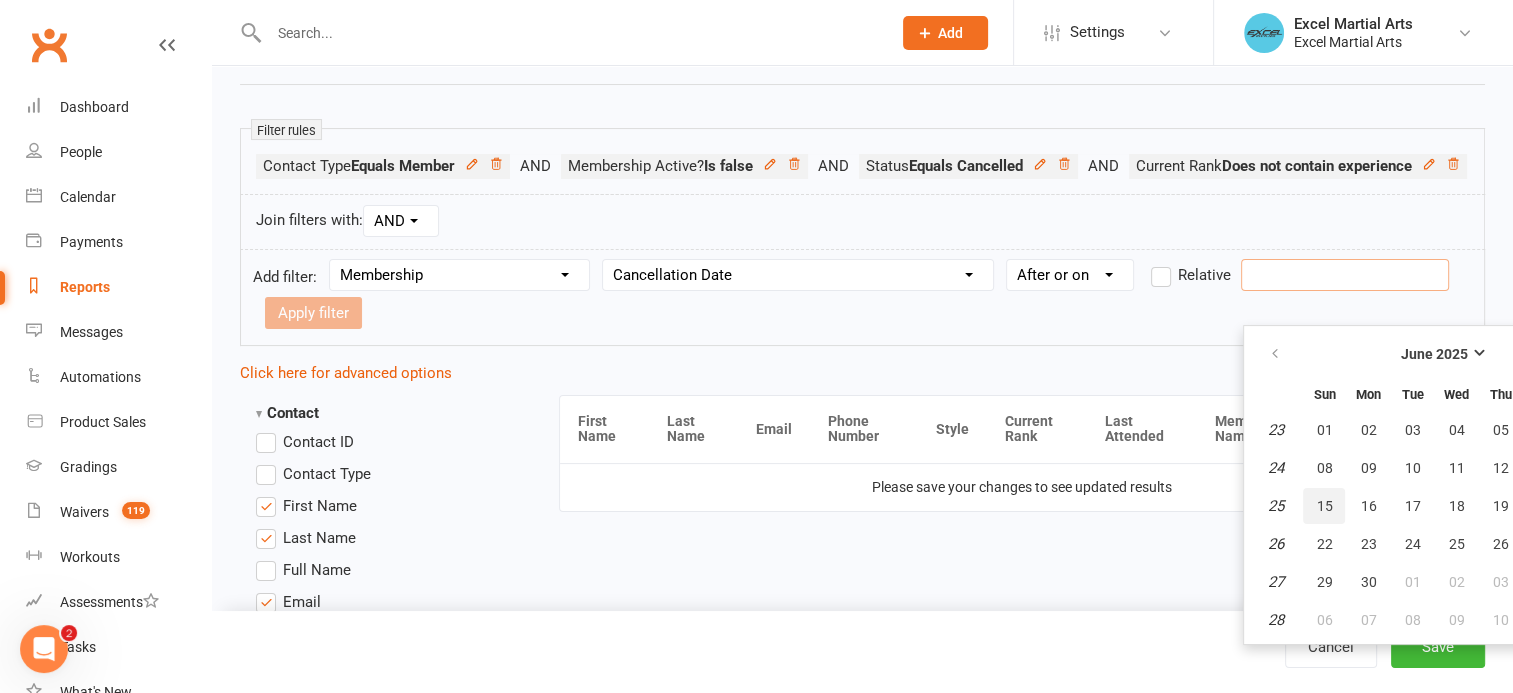 type on "15 Jun 2025" 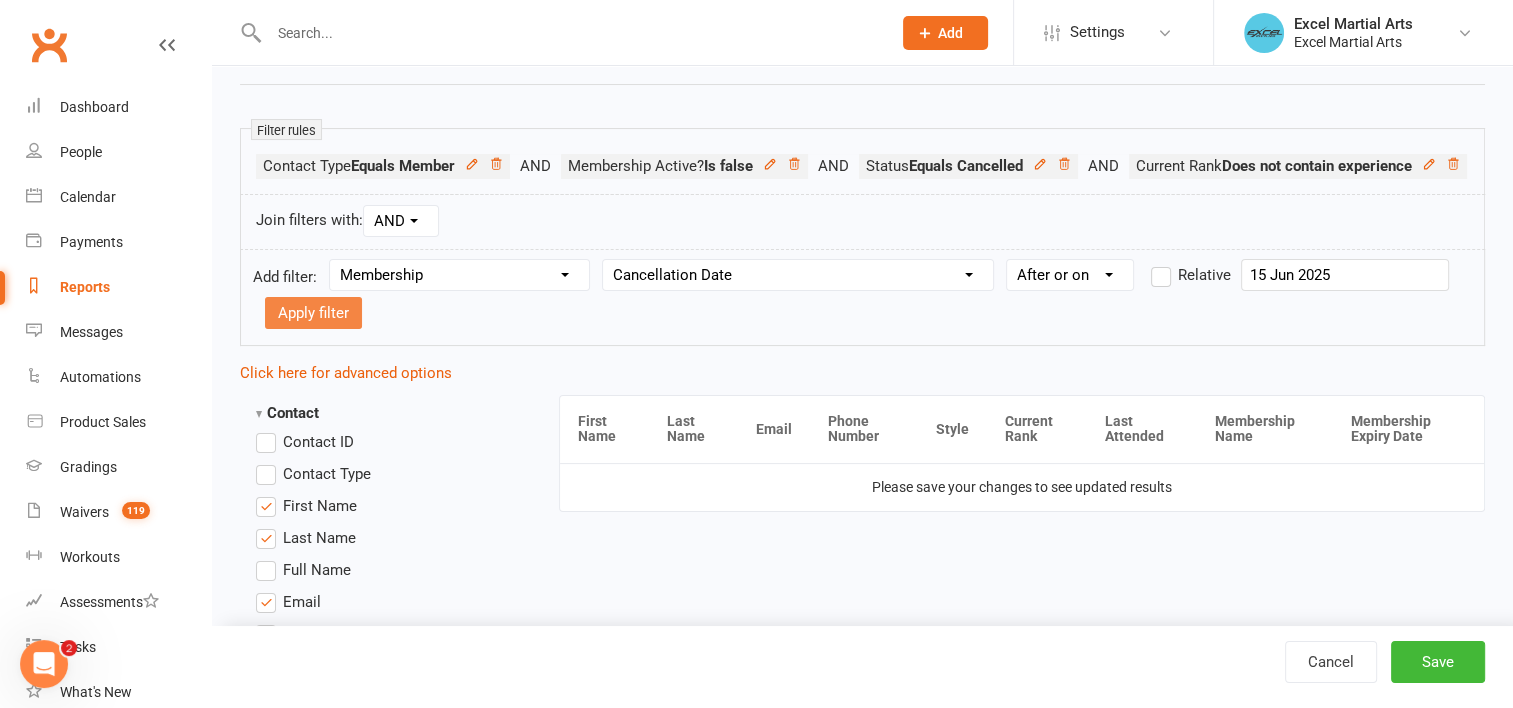 click on "Apply filter" at bounding box center [313, 313] 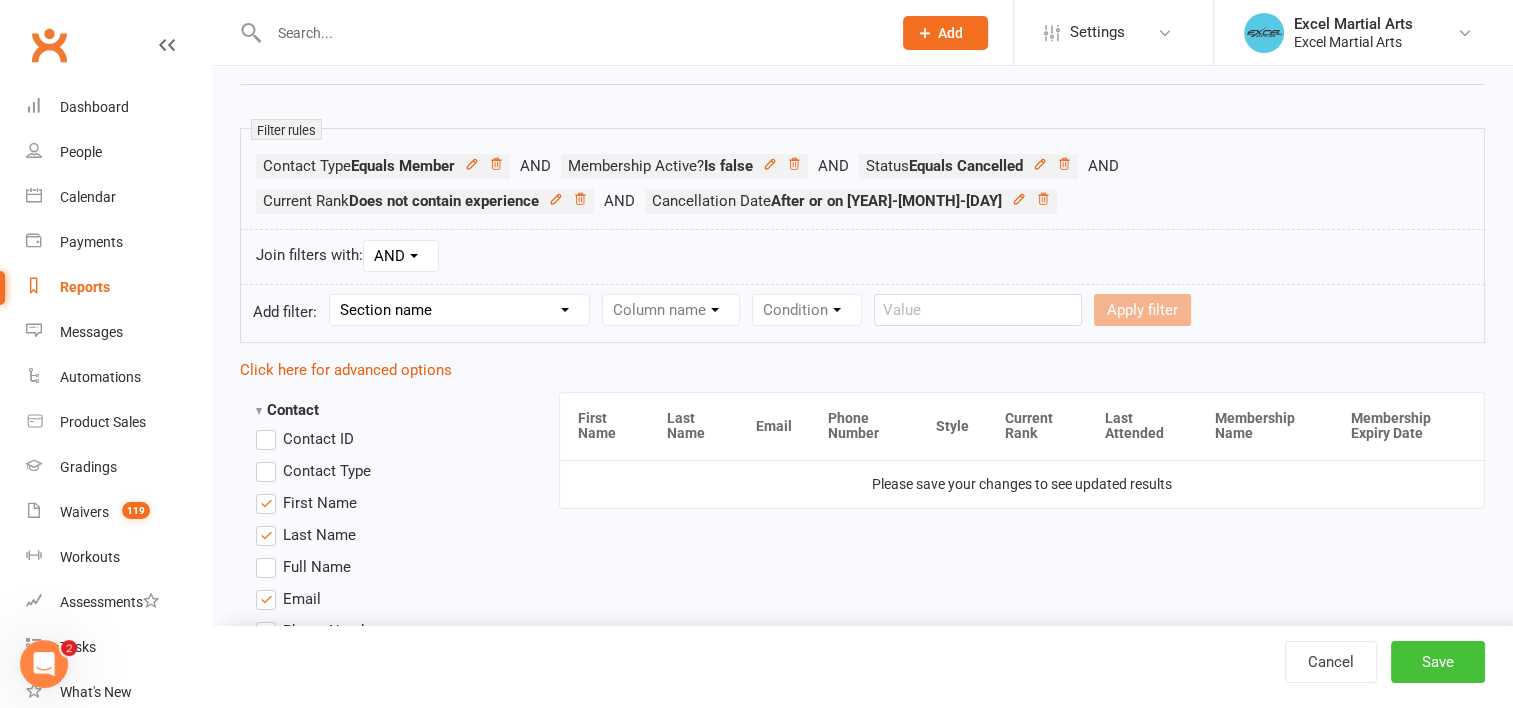 click on "Save" at bounding box center [1438, 662] 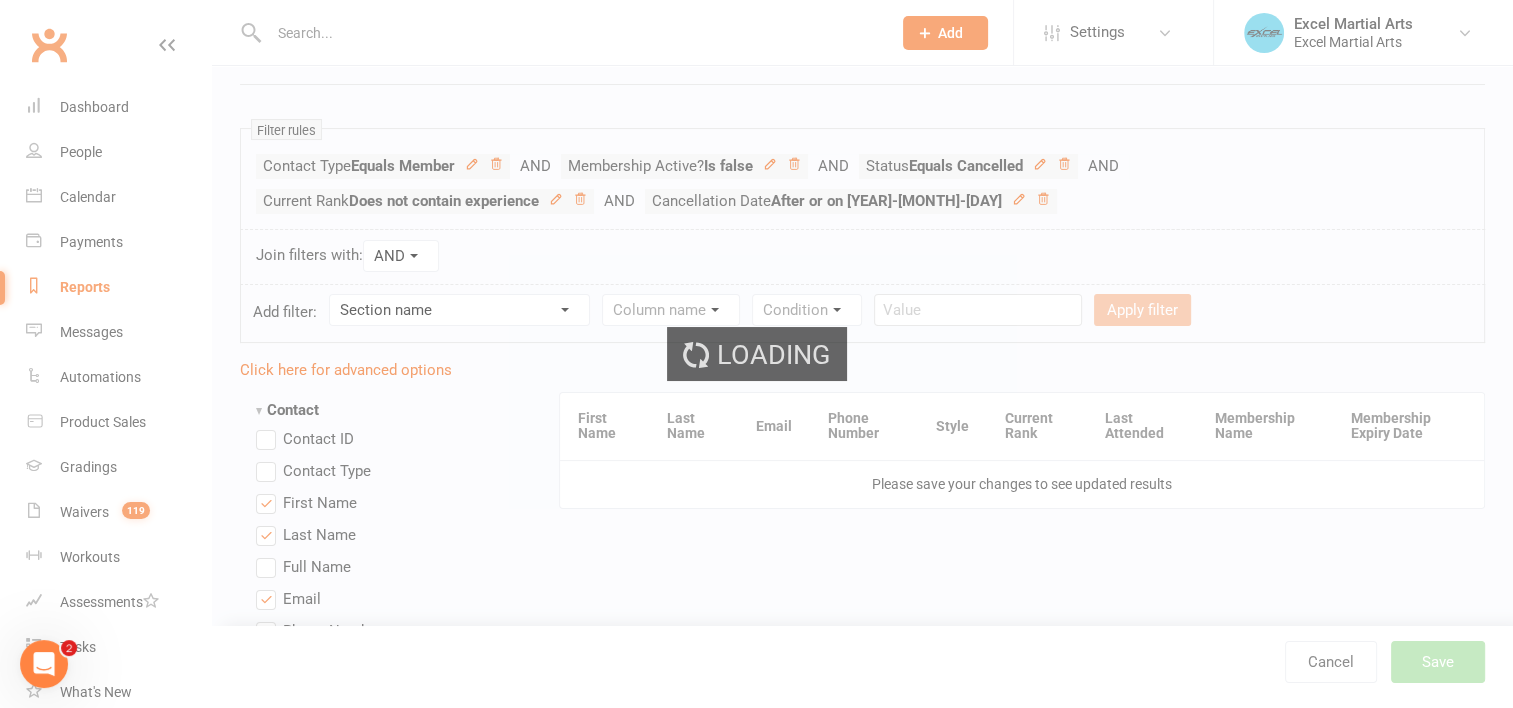 scroll, scrollTop: 0, scrollLeft: 0, axis: both 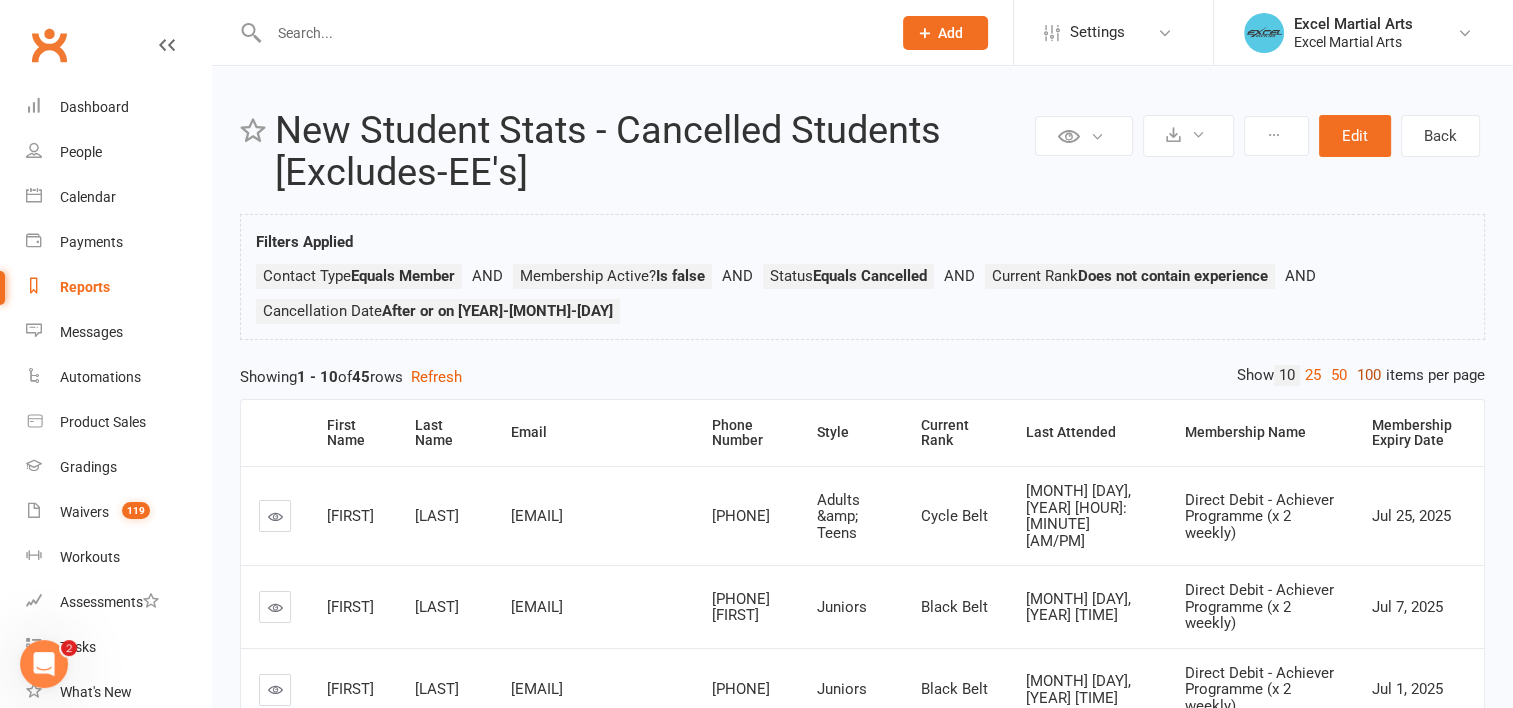 click on "100" at bounding box center [1369, 375] 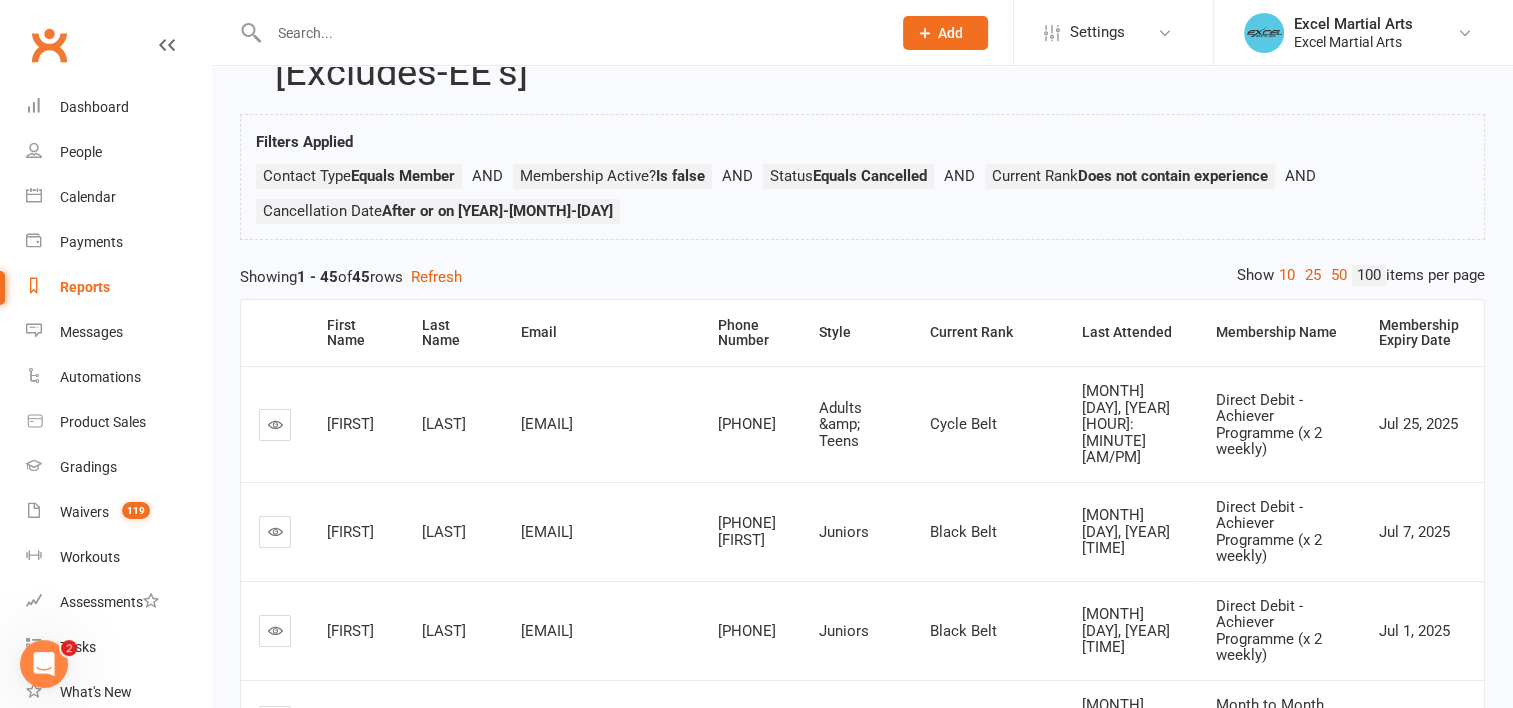 scroll, scrollTop: 200, scrollLeft: 0, axis: vertical 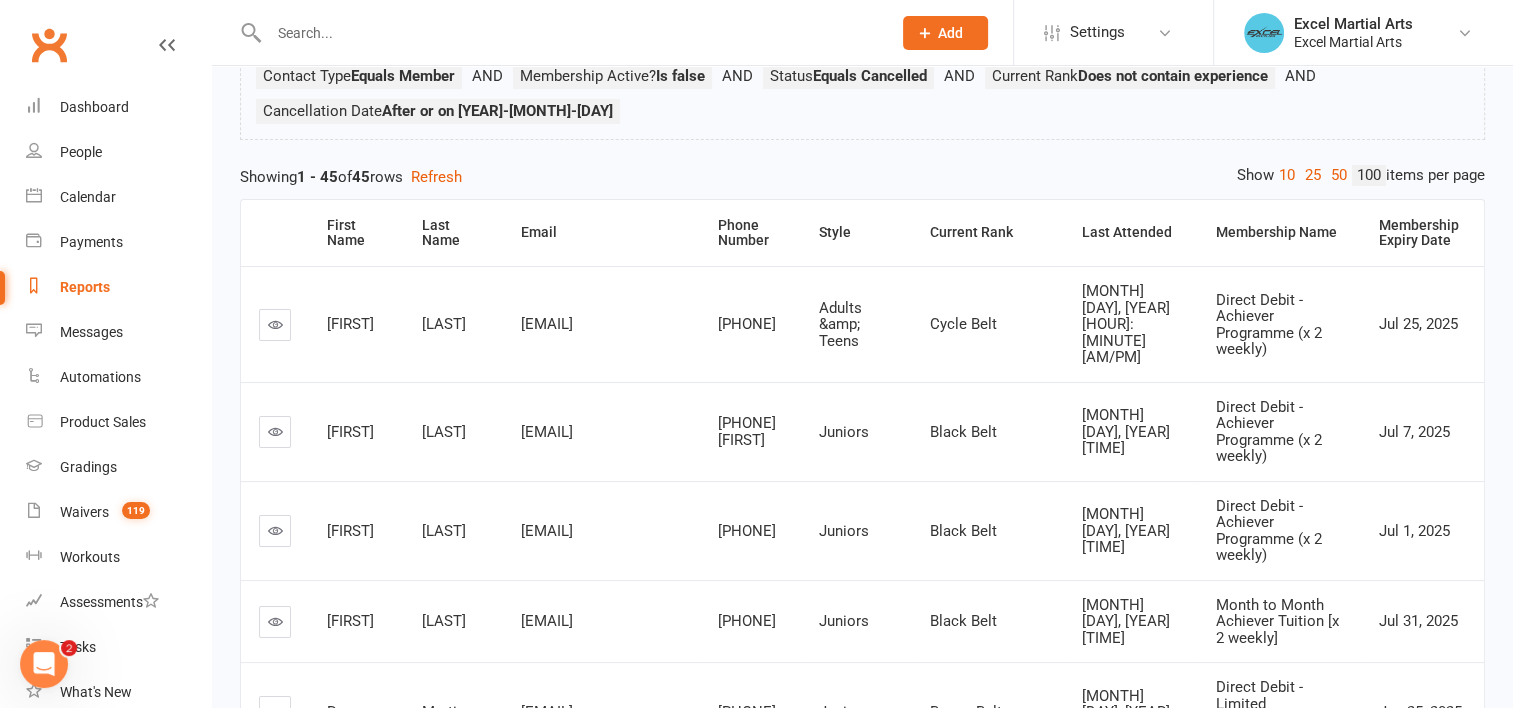 click at bounding box center (570, 33) 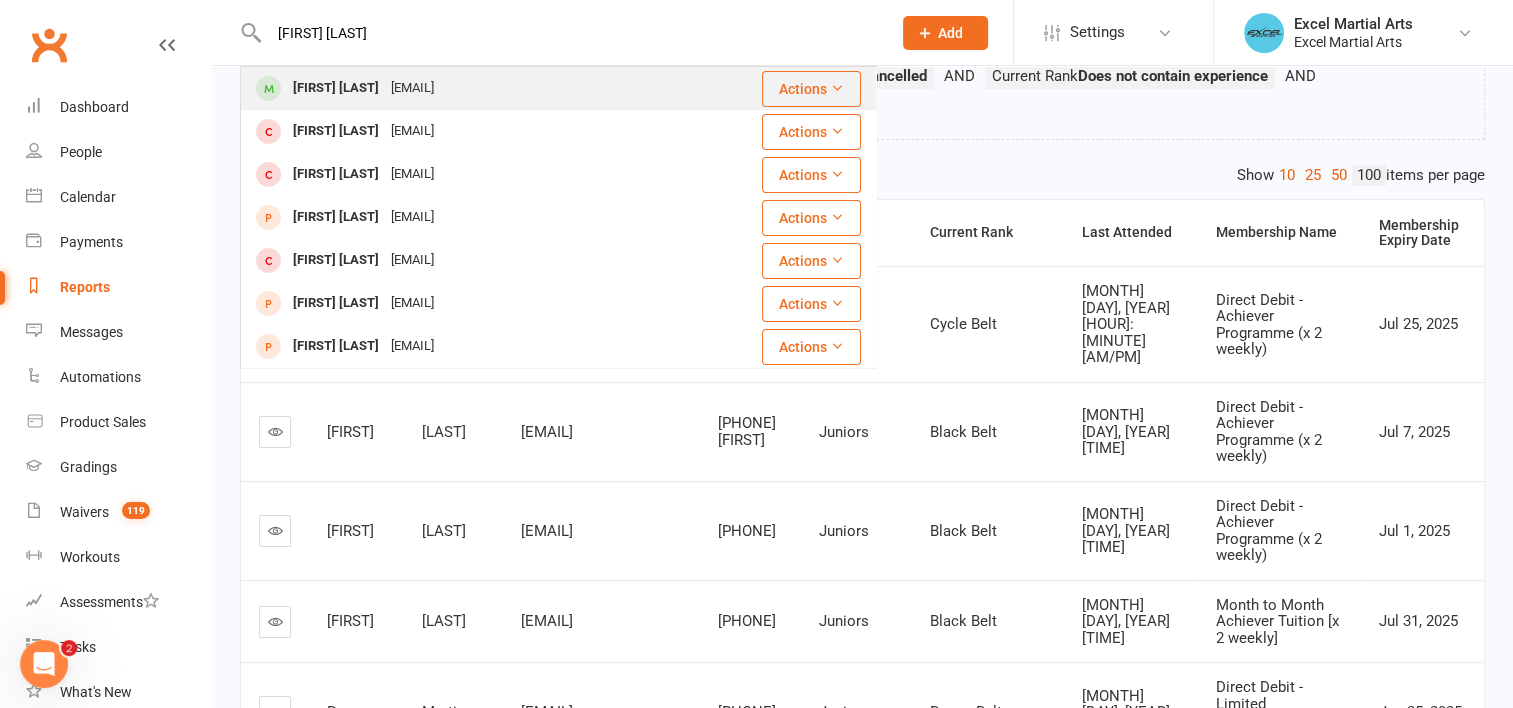 type on "Toby Scales" 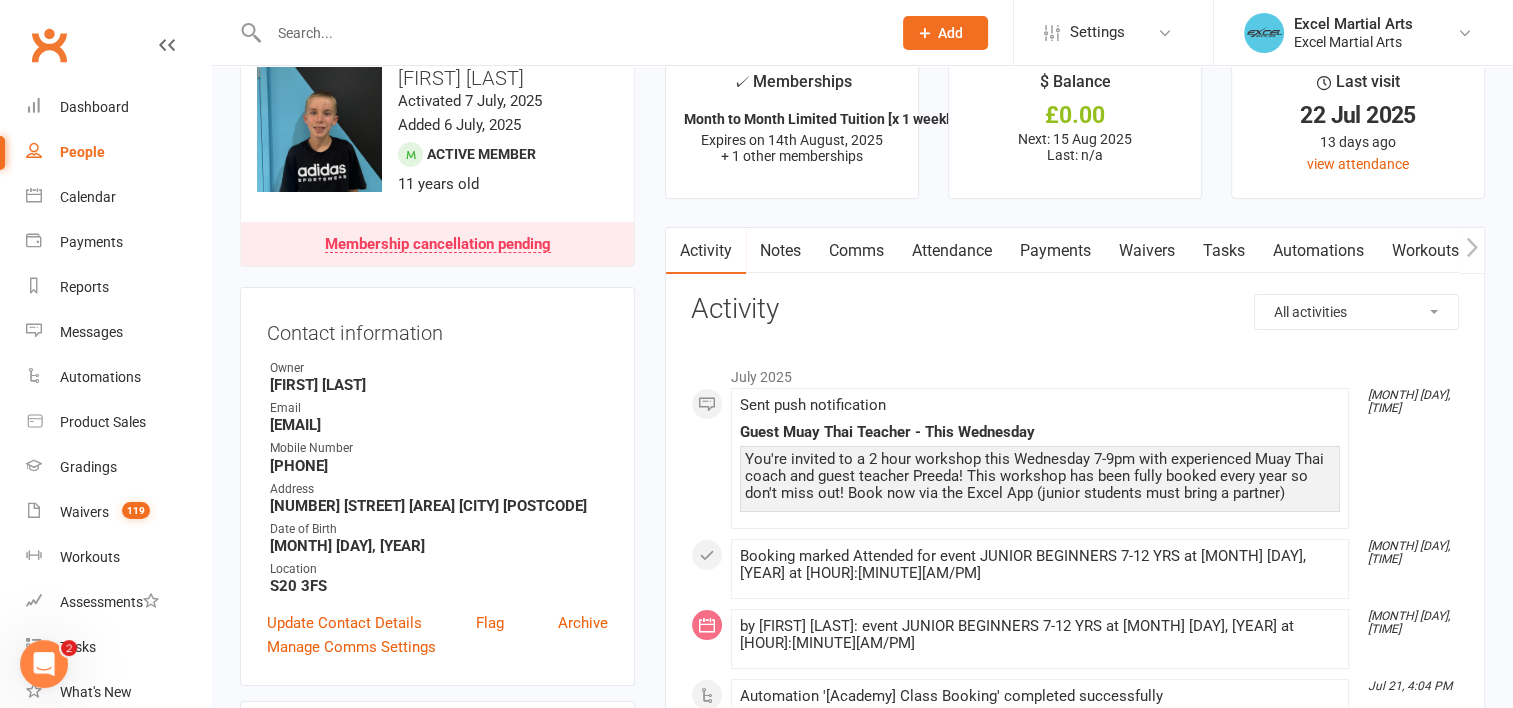 scroll, scrollTop: 0, scrollLeft: 0, axis: both 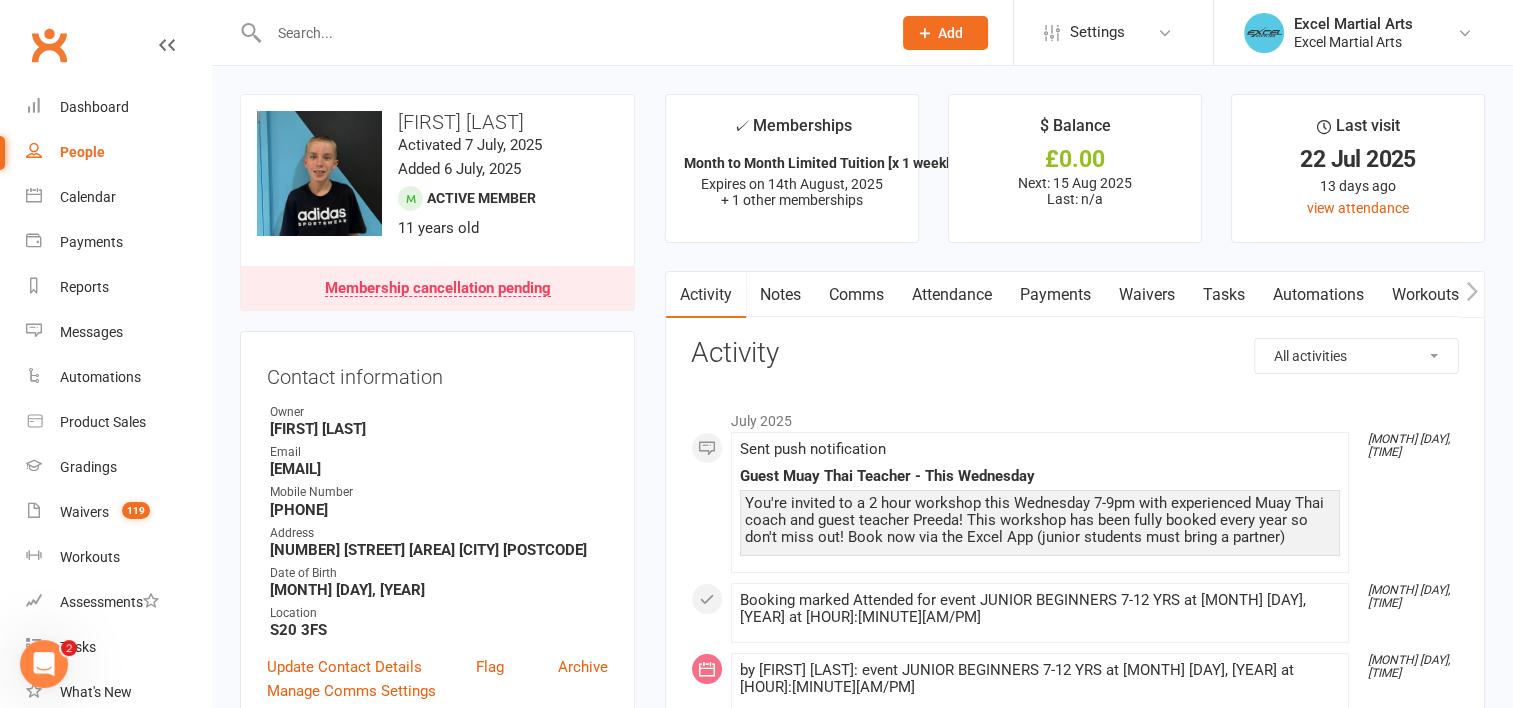 click on "Notes" at bounding box center [780, 295] 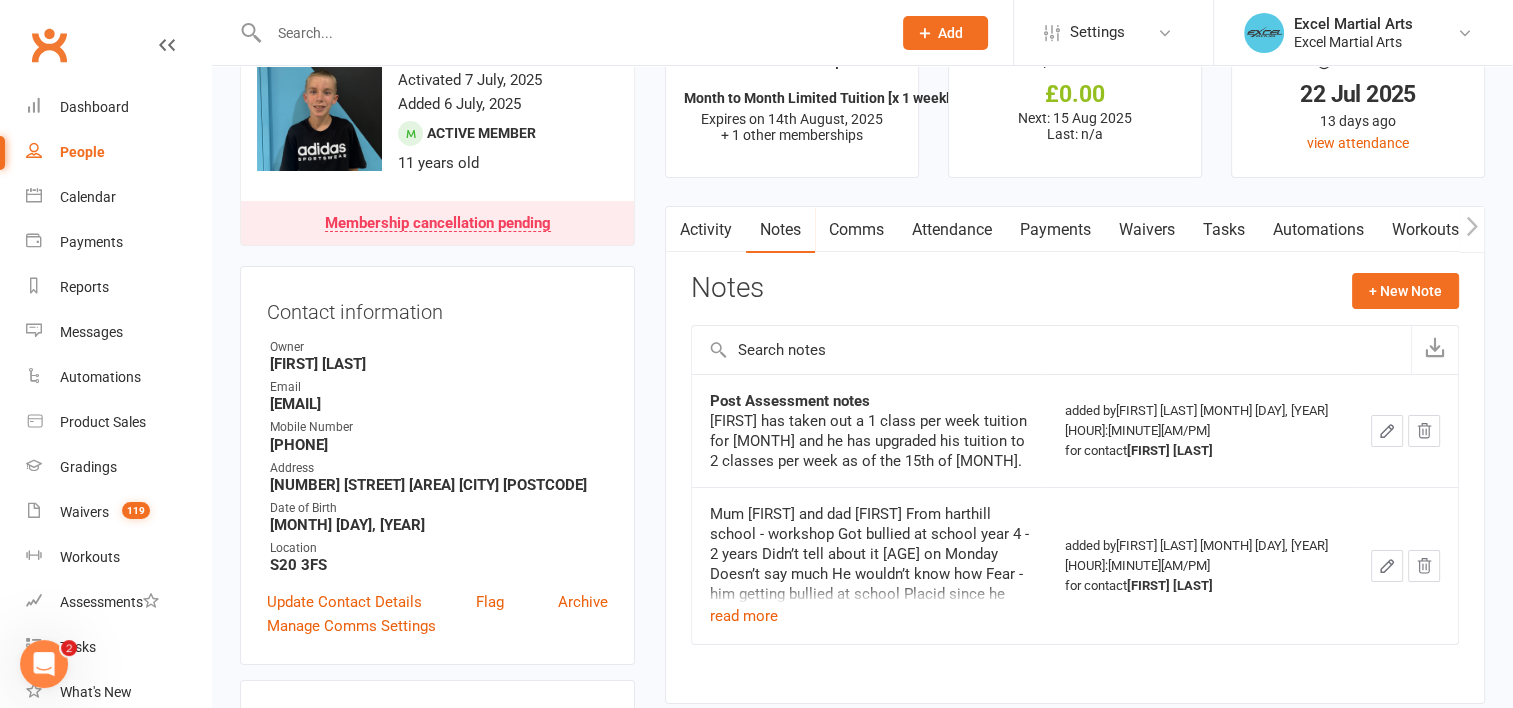 scroll, scrollTop: 100, scrollLeft: 0, axis: vertical 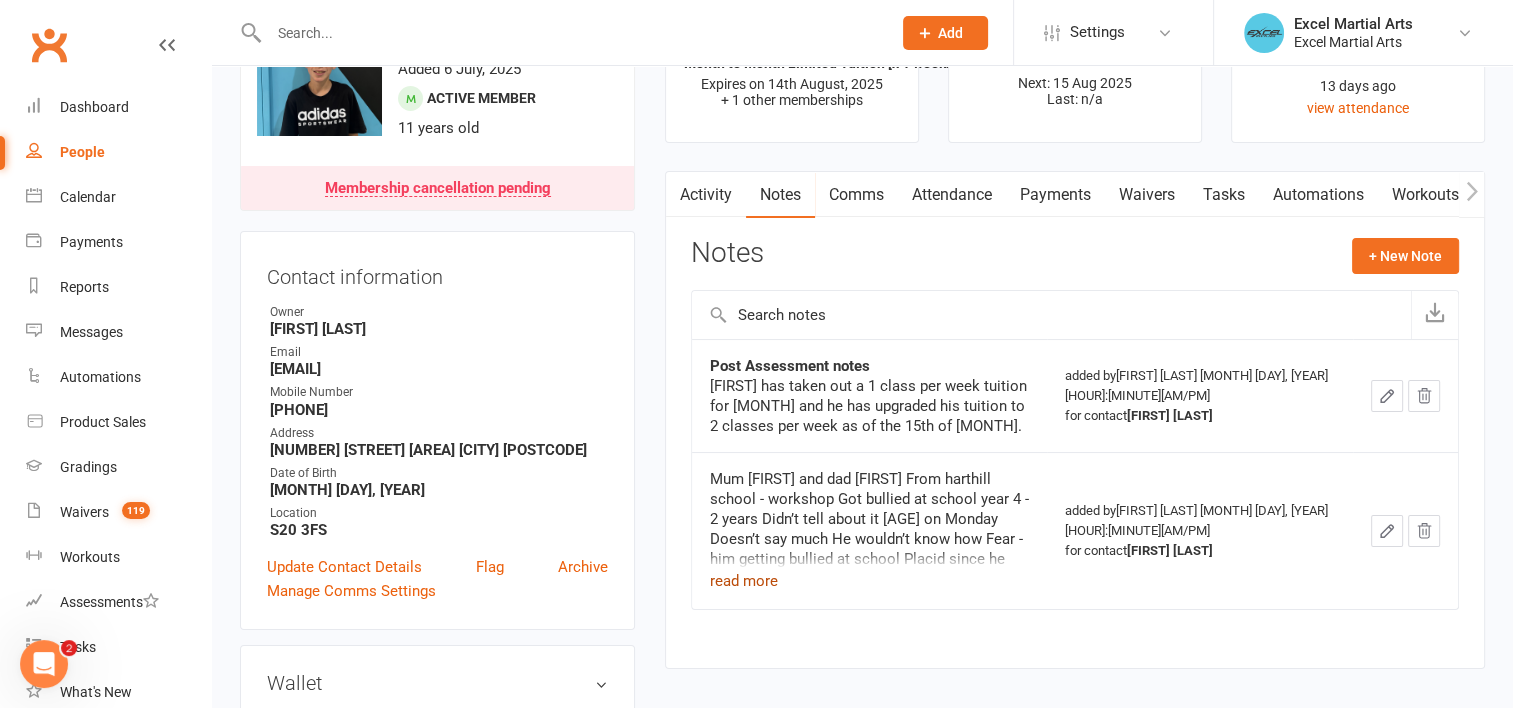 click on "read more" at bounding box center [744, 581] 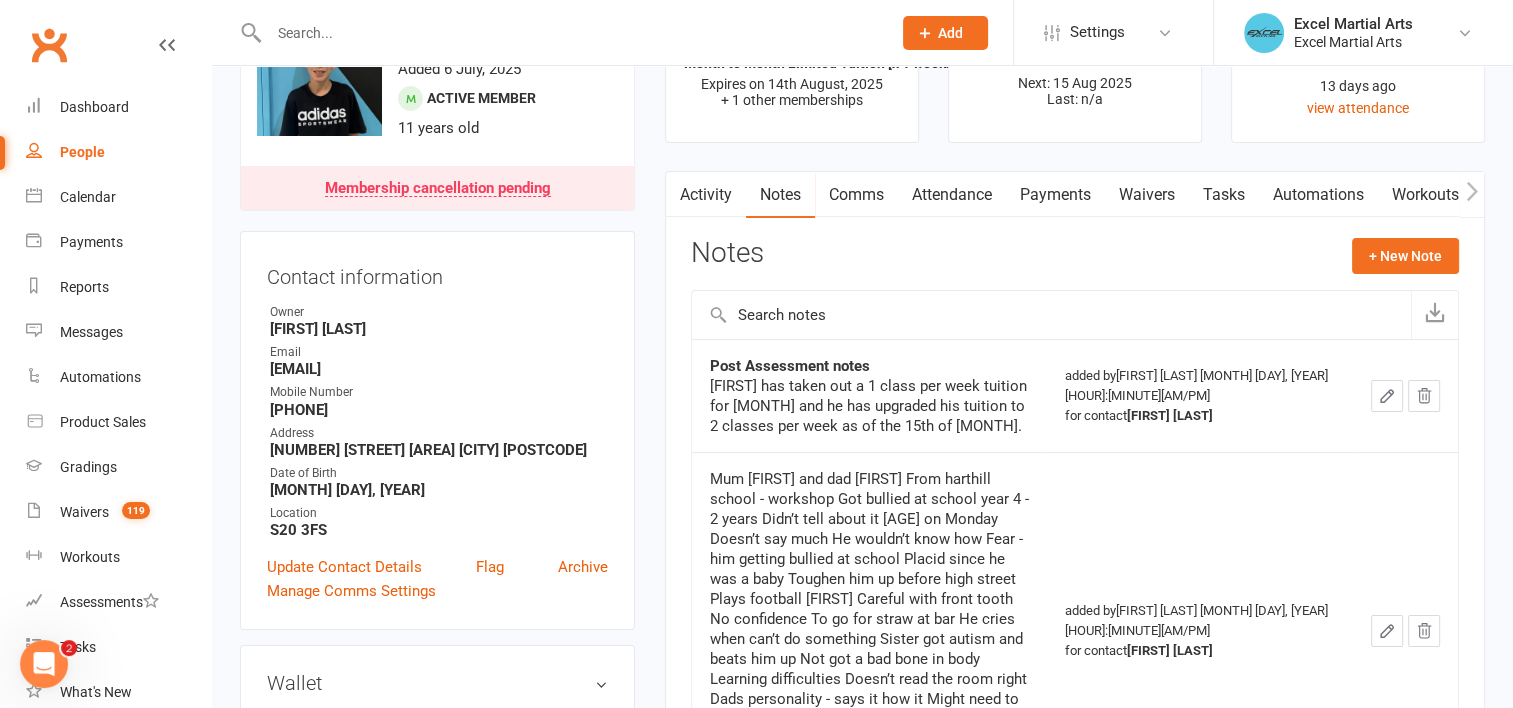 scroll, scrollTop: 200, scrollLeft: 0, axis: vertical 